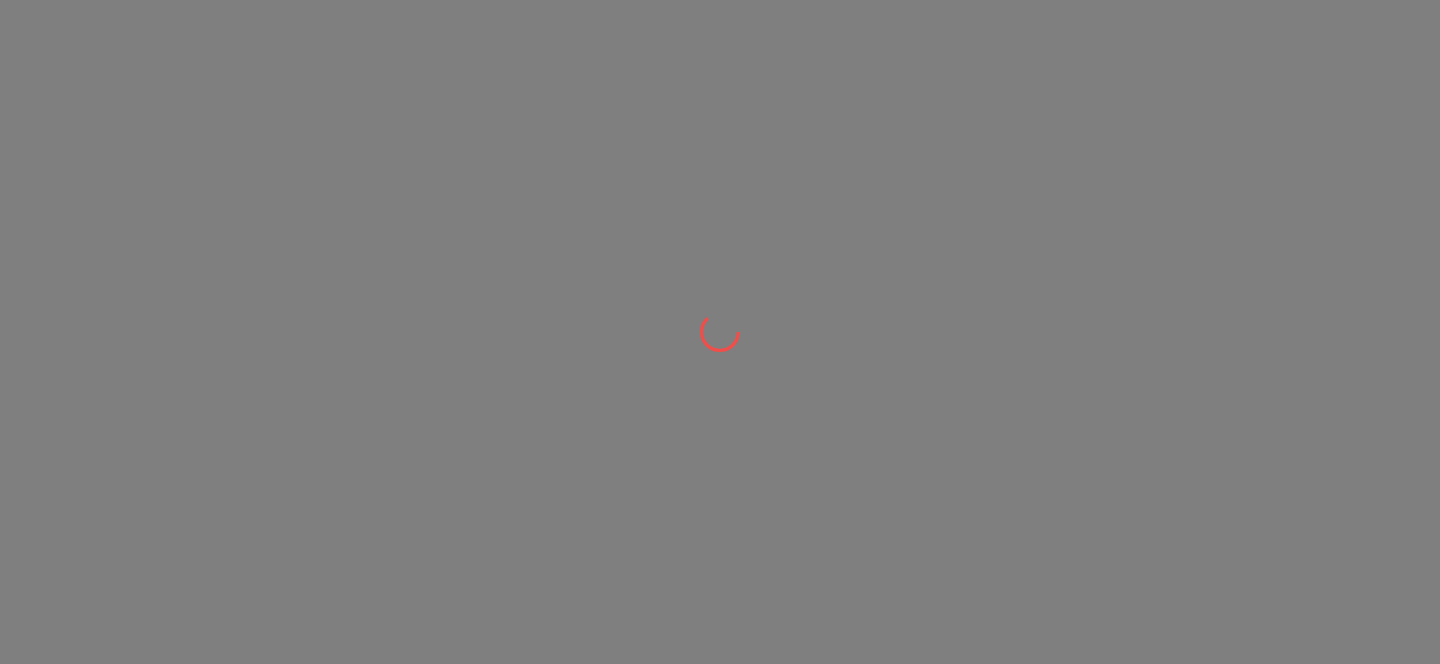 scroll, scrollTop: 0, scrollLeft: 0, axis: both 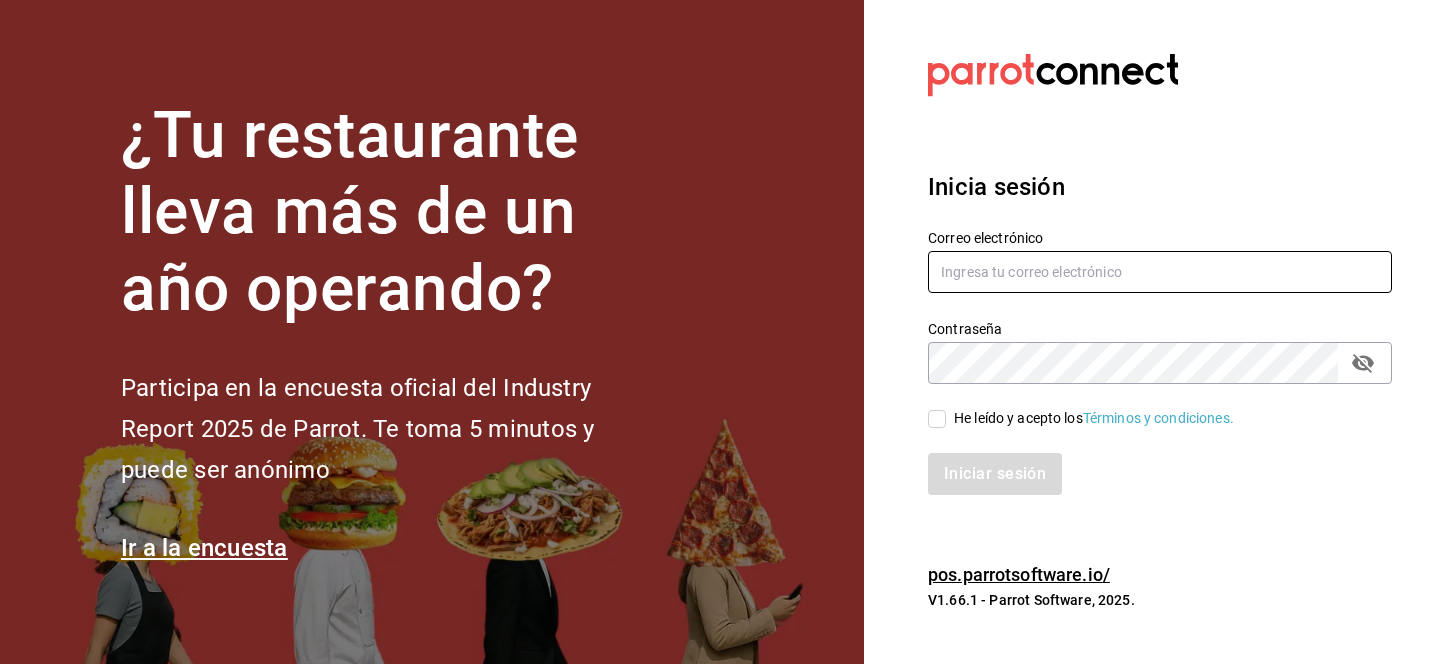type on "[EMAIL]" 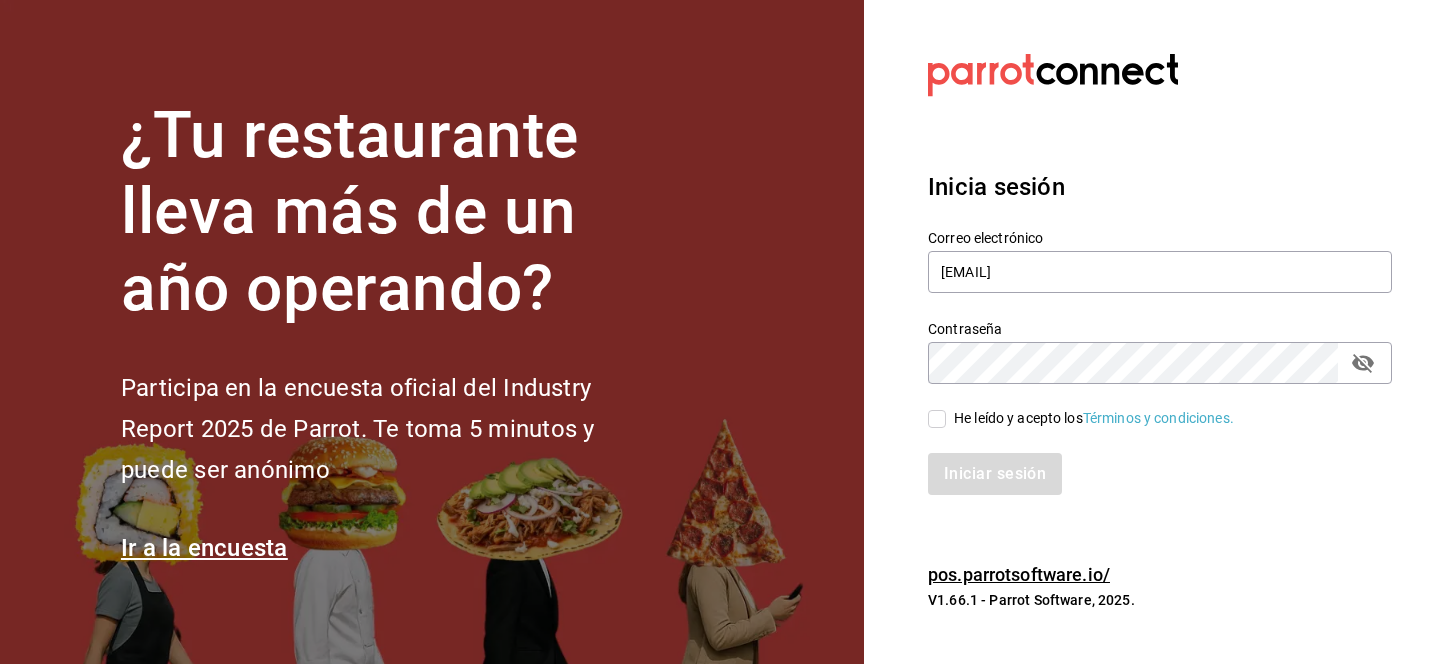 click on "He leído y acepto los  Términos y condiciones." at bounding box center (937, 419) 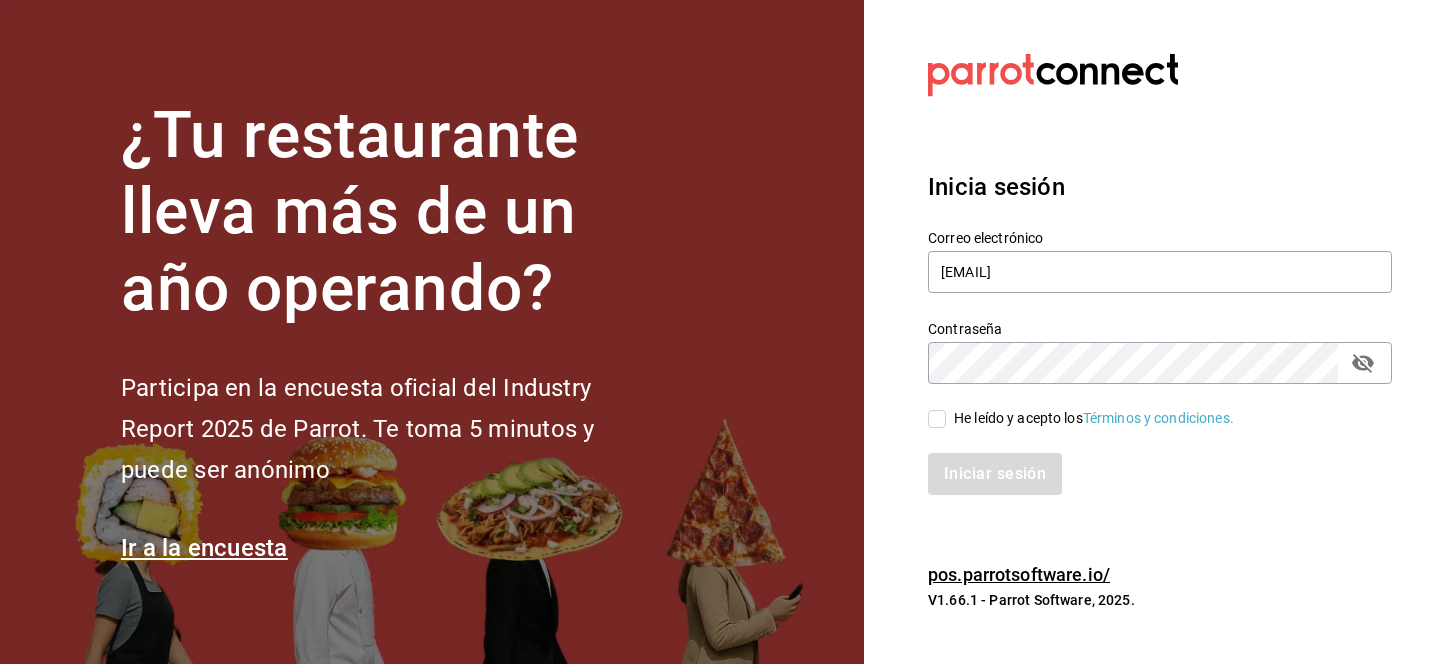 checkbox on "true" 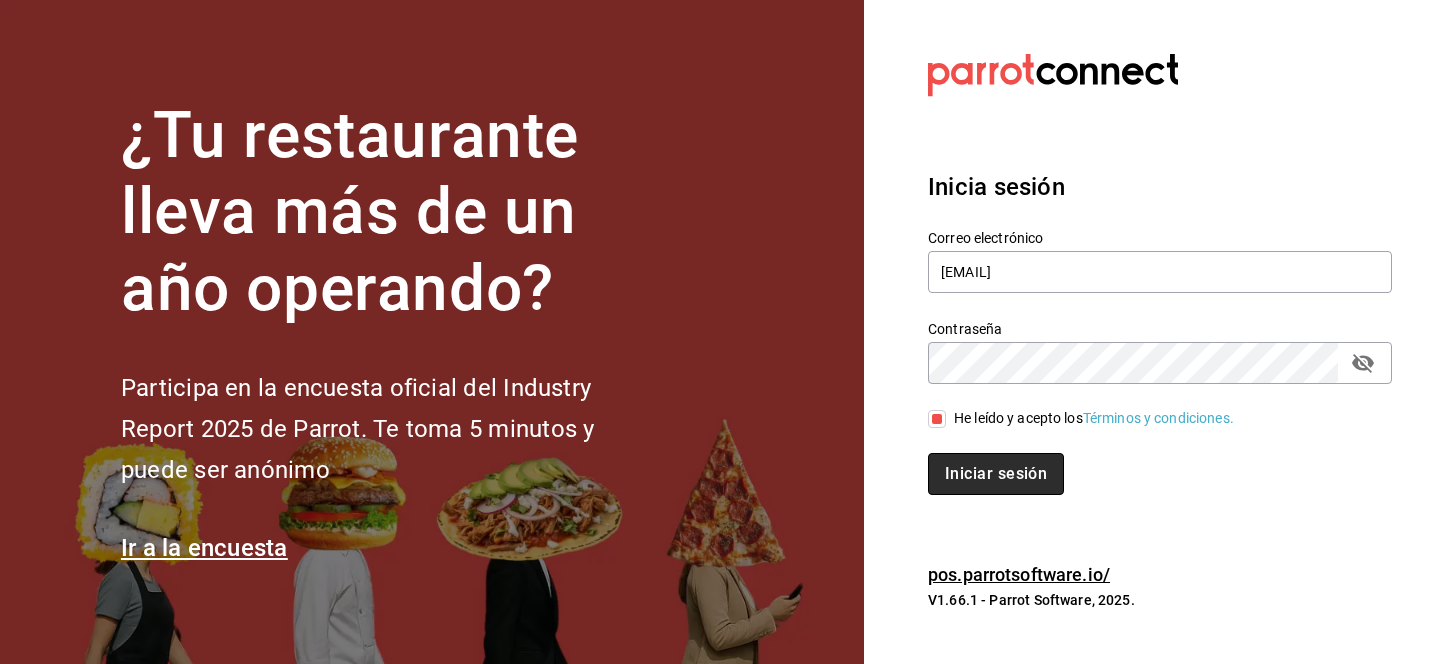 click on "Iniciar sesión" at bounding box center (996, 474) 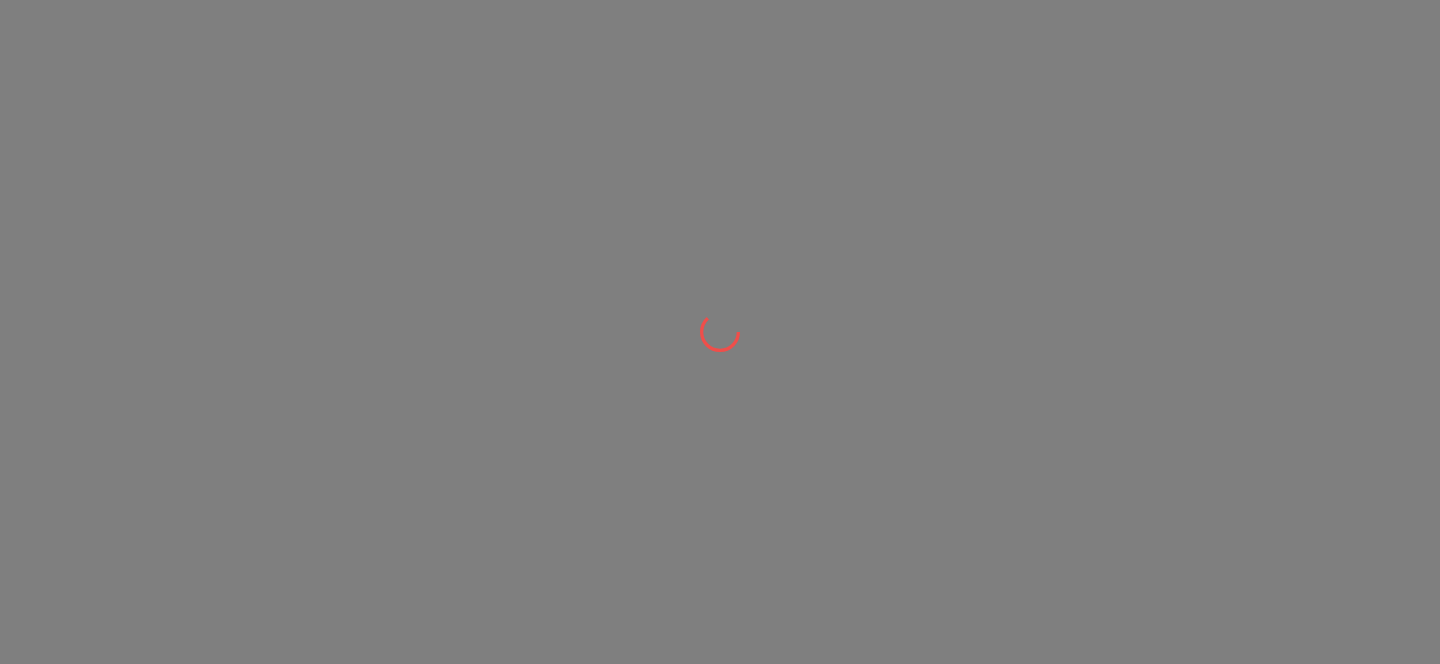 scroll, scrollTop: 0, scrollLeft: 0, axis: both 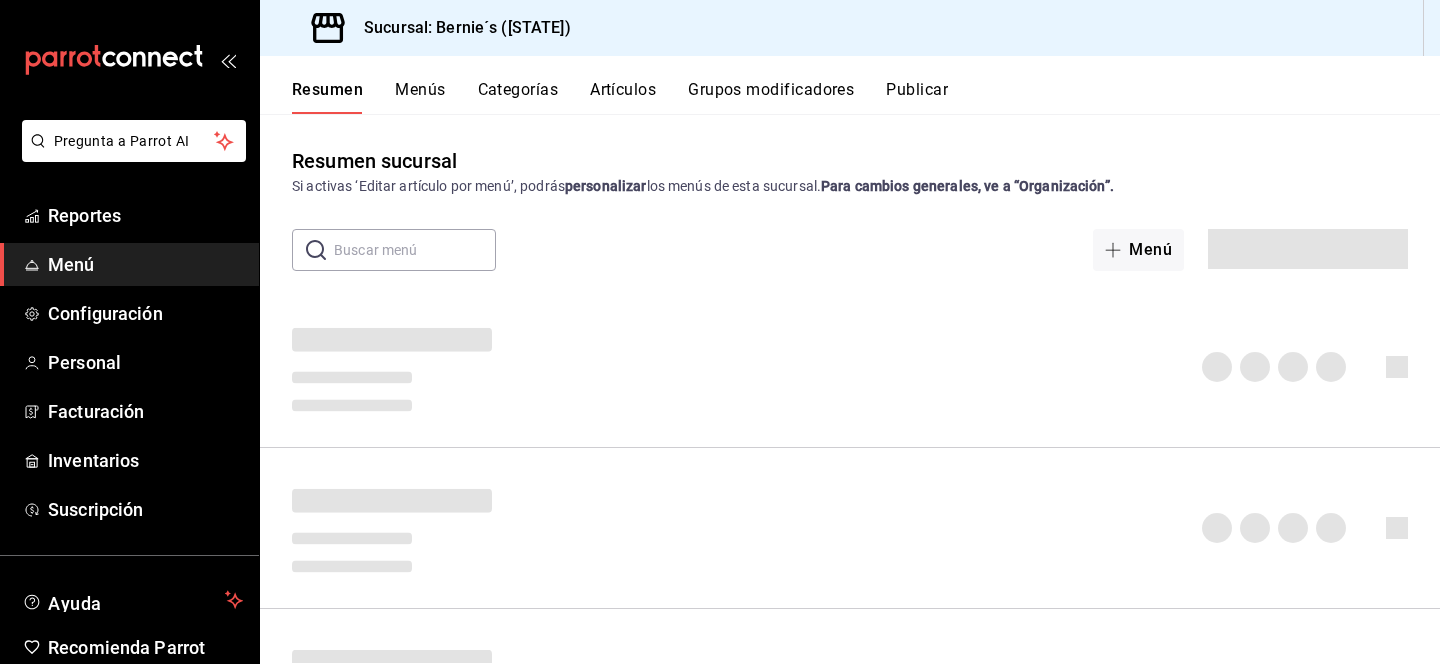 click on "Sucursal: [BRAND] ([STATE])" at bounding box center [459, 28] 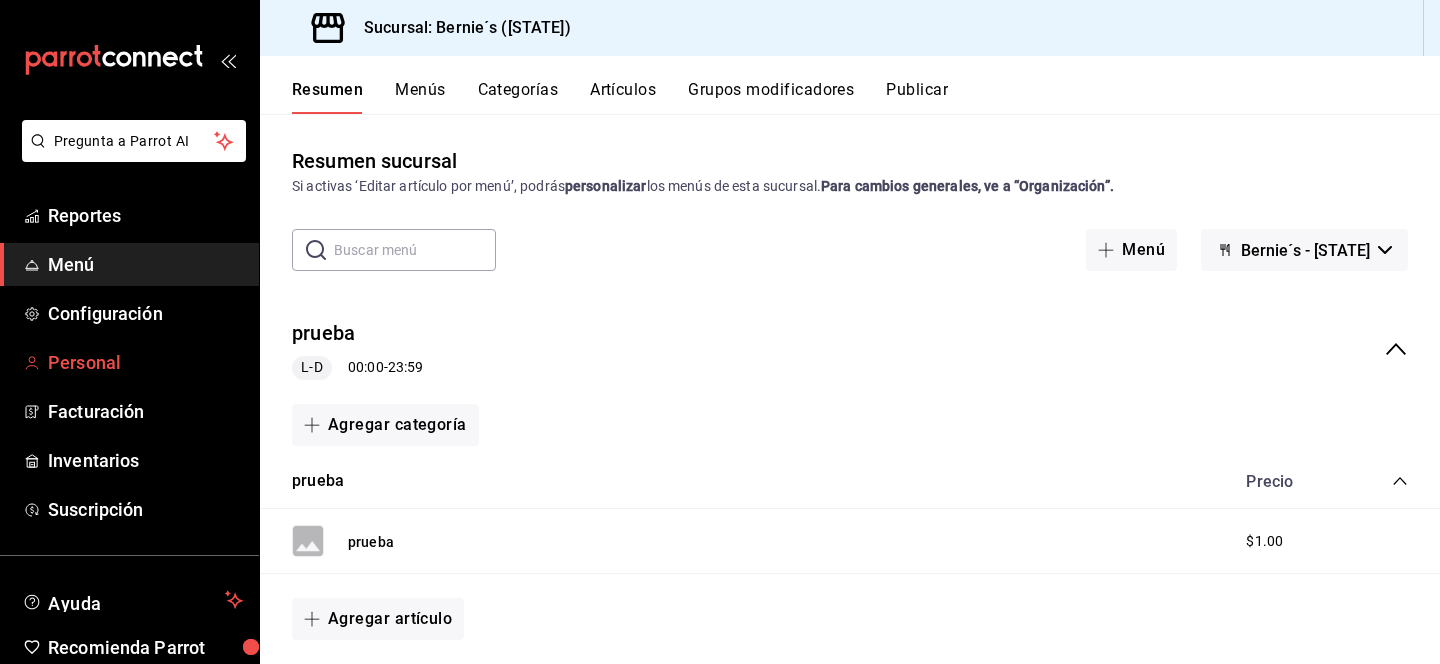 click on "Personal" at bounding box center [145, 362] 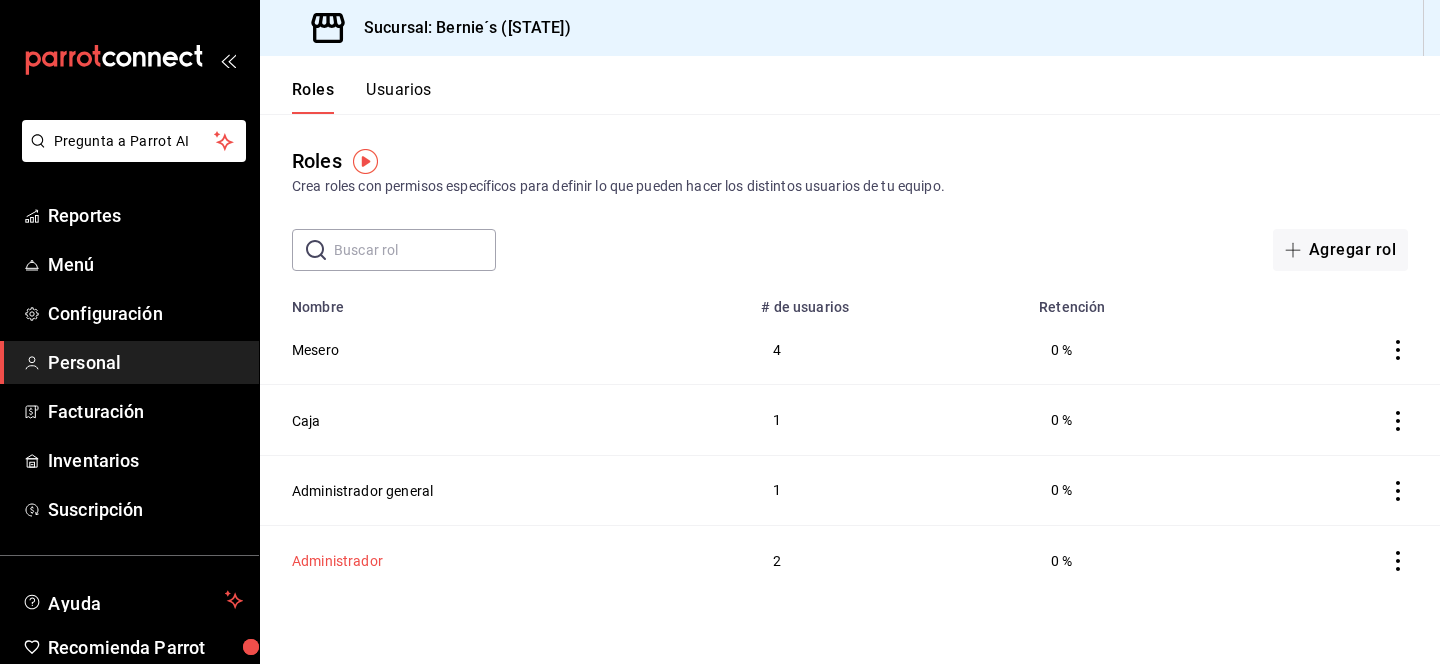 click on "Administrador" at bounding box center (337, 561) 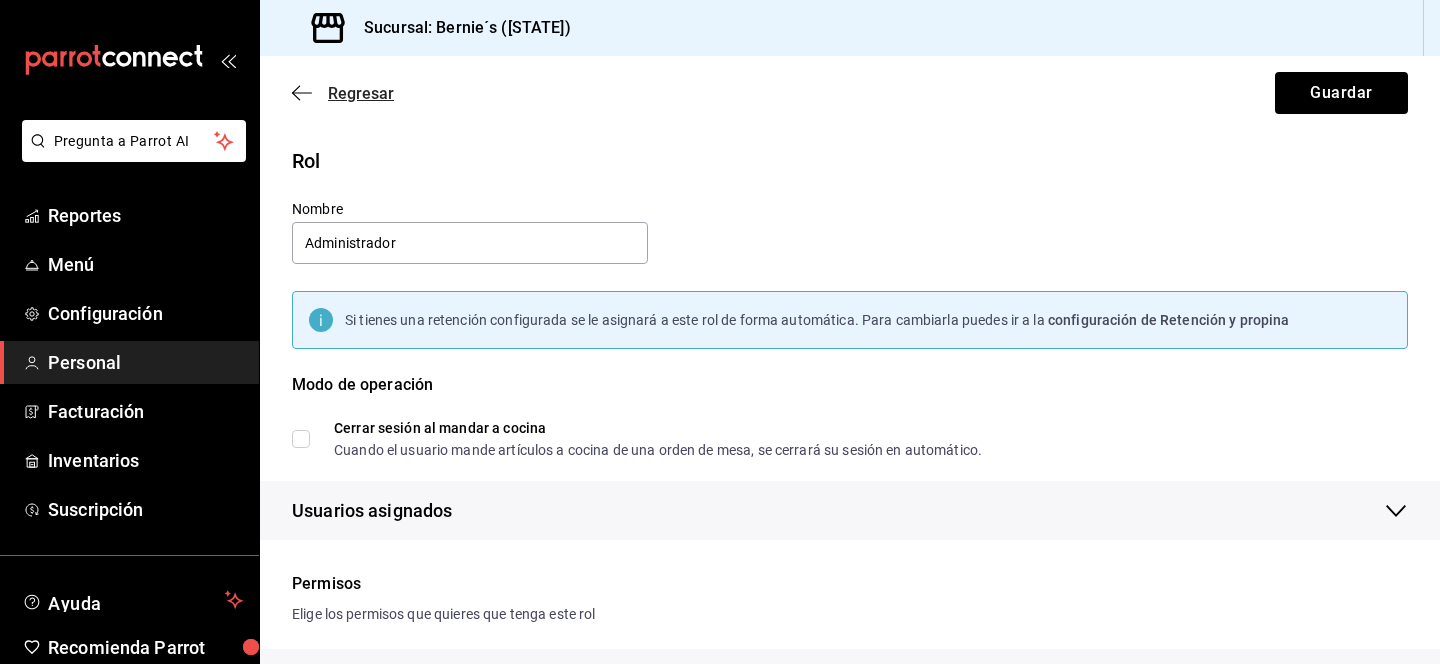 click on "Regresar" at bounding box center (361, 93) 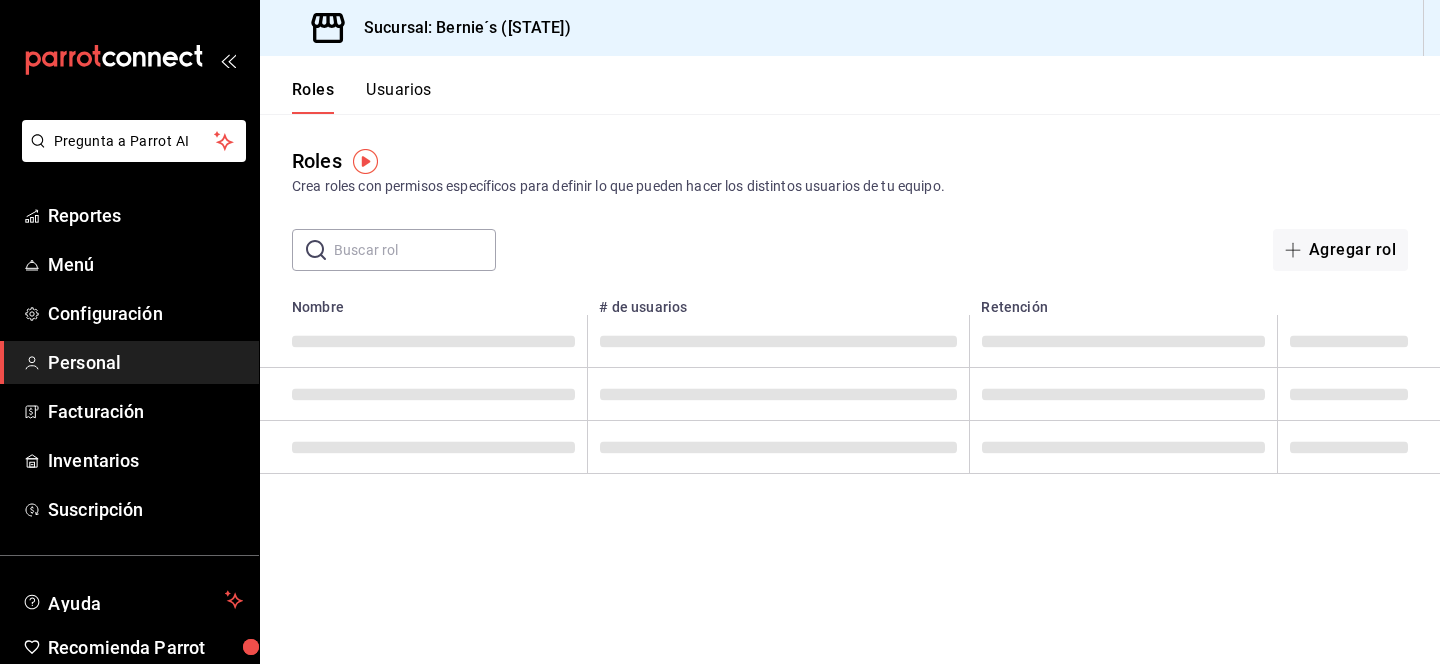 click on "Usuarios" at bounding box center (399, 97) 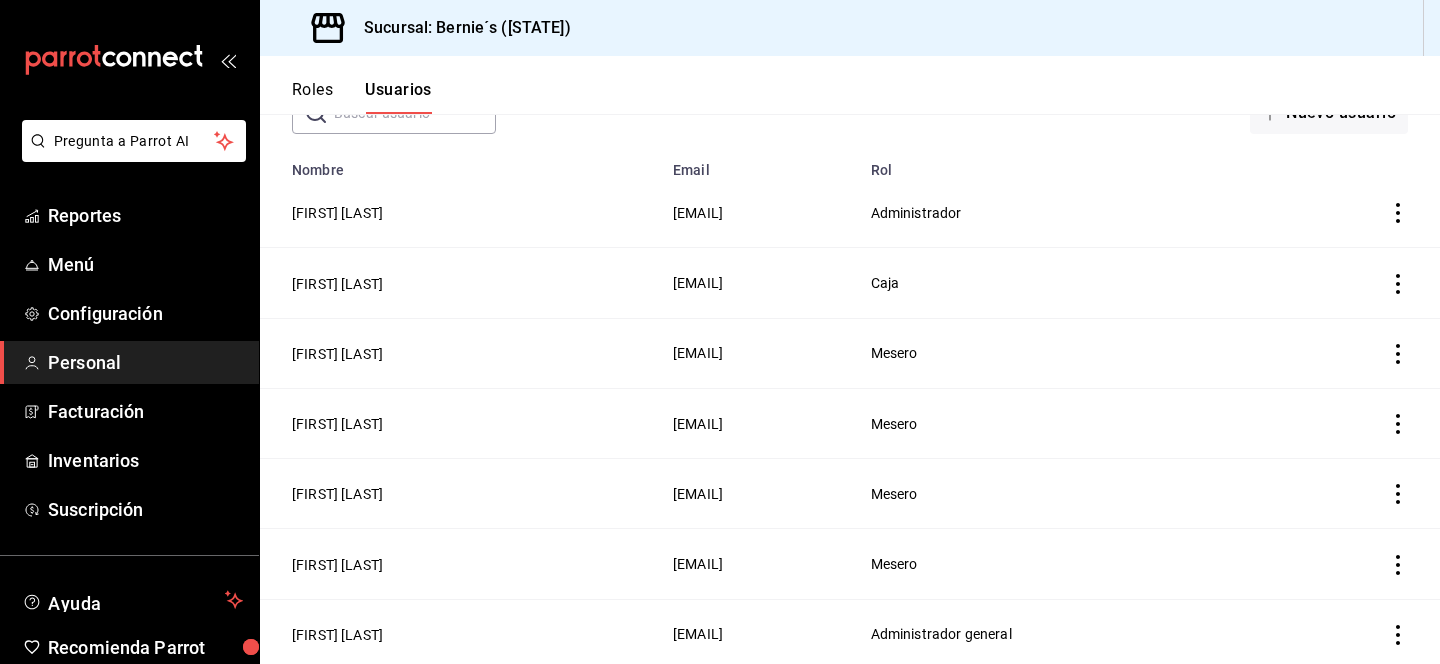 scroll, scrollTop: 0, scrollLeft: 0, axis: both 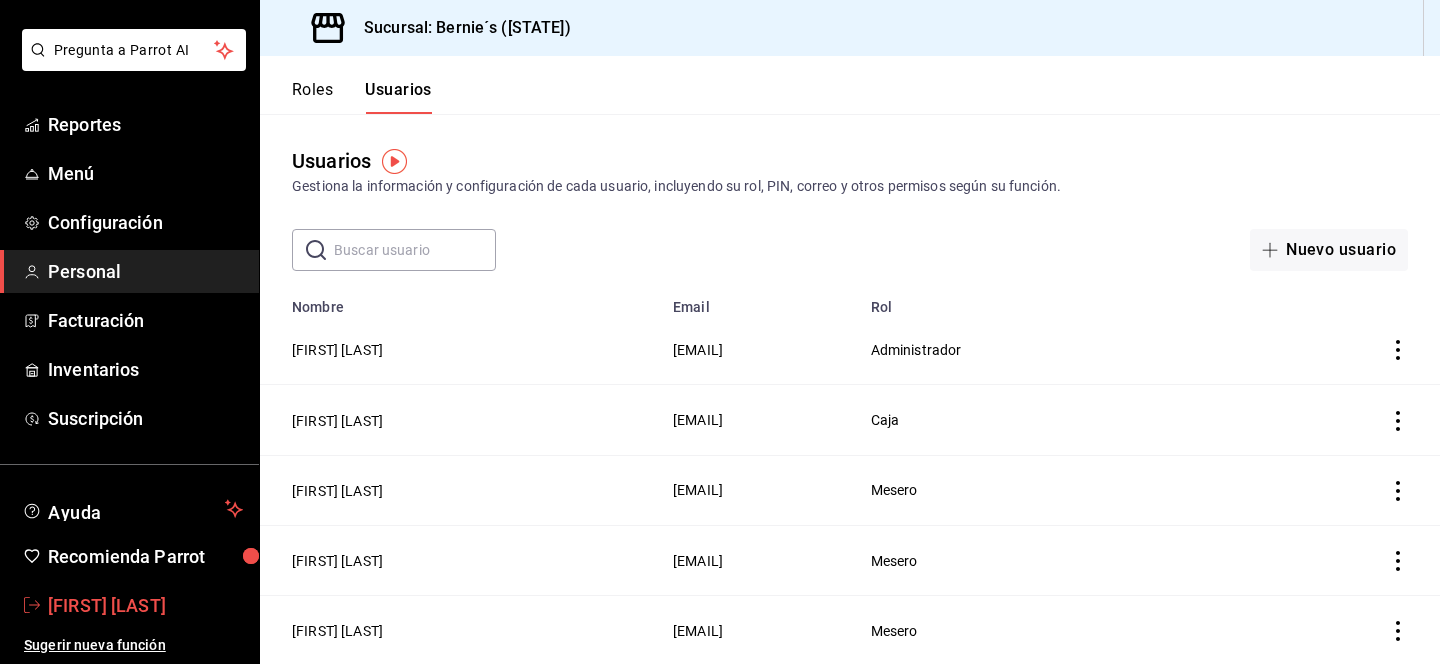 click on "[FIRST] [LAST]" at bounding box center [145, 605] 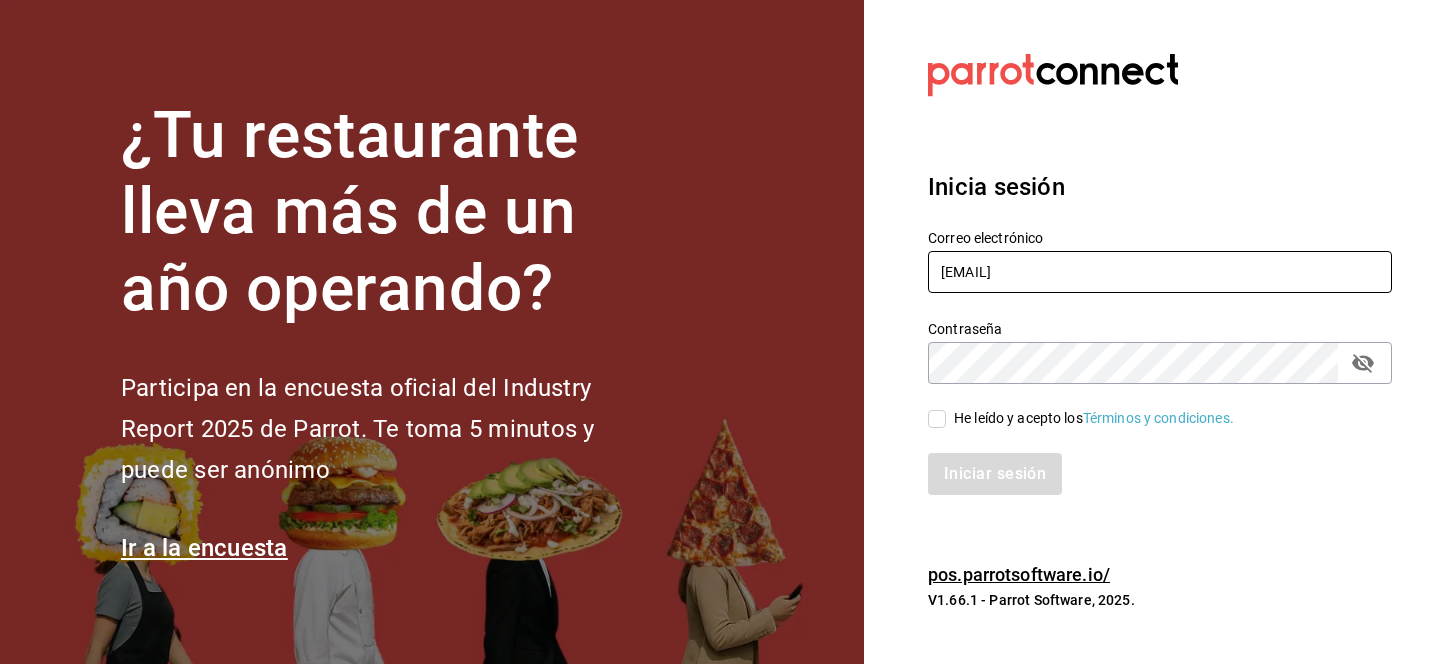 drag, startPoint x: 1094, startPoint y: 277, endPoint x: 912, endPoint y: 276, distance: 182.00275 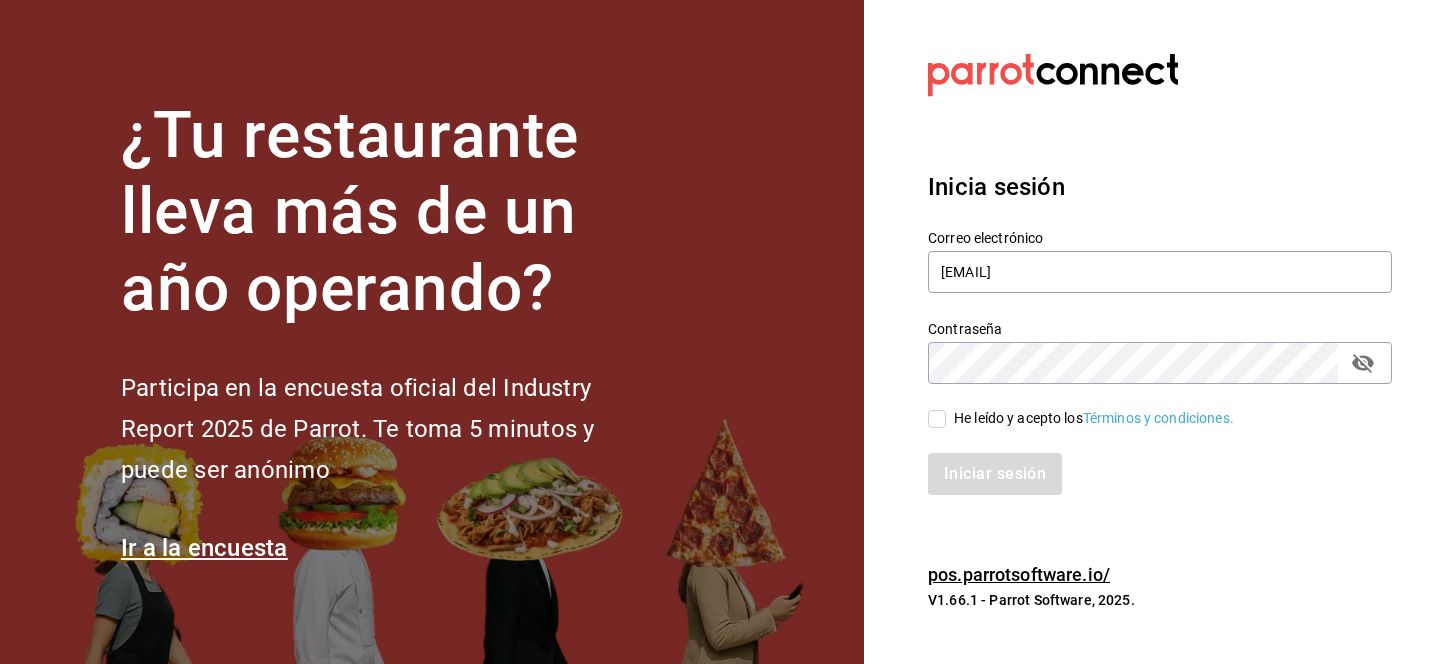click 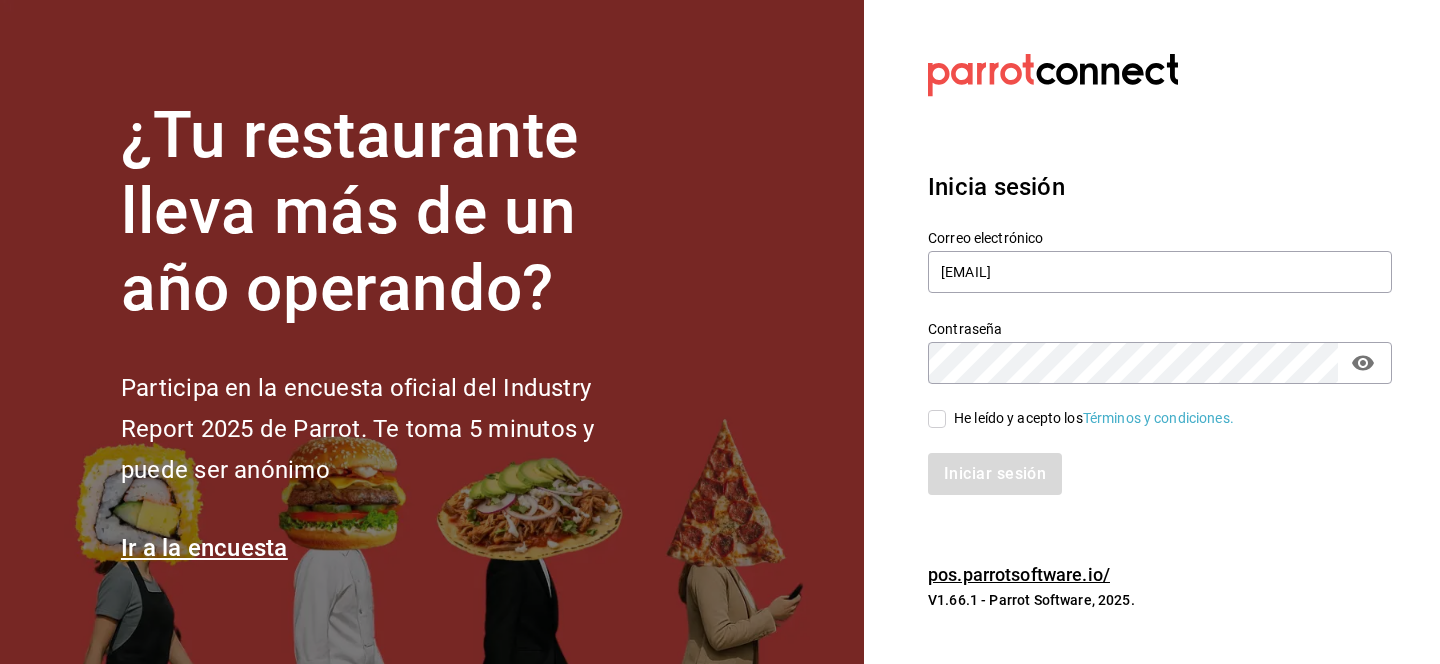 click on "Contraseña Contraseña" at bounding box center (1148, 340) 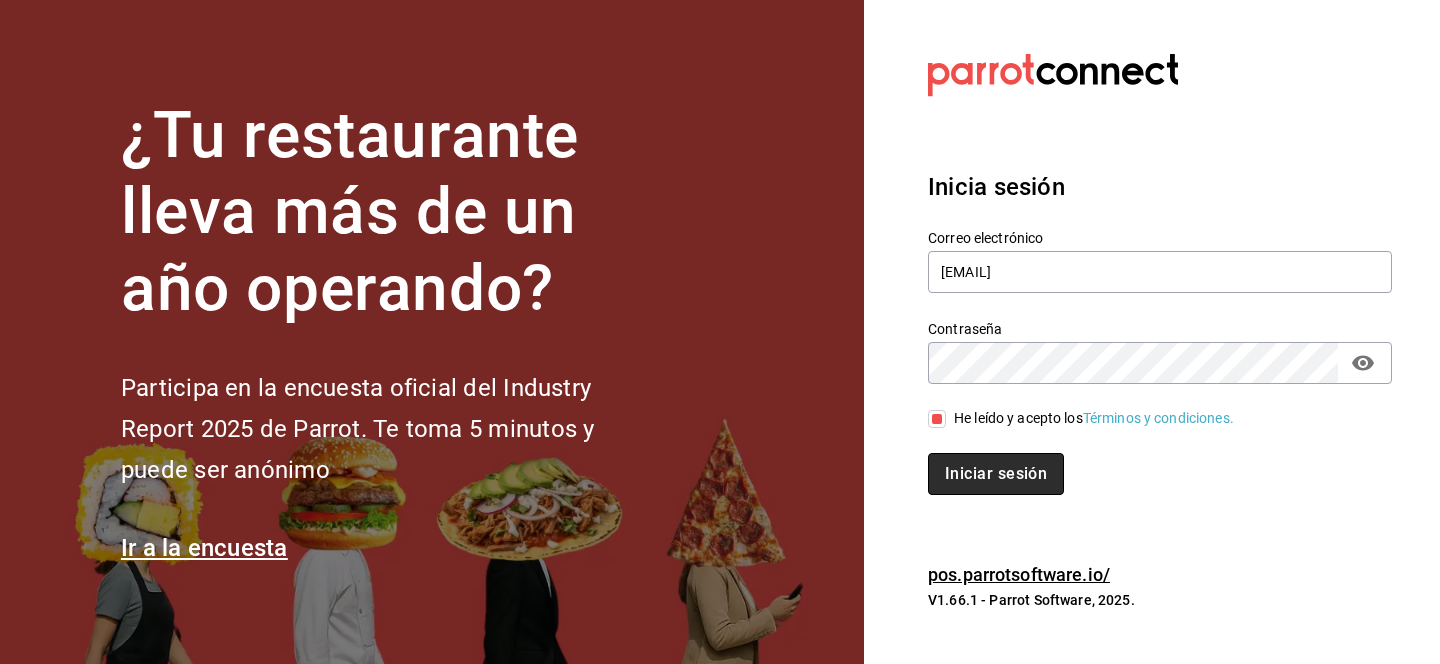 click on "Iniciar sesión" at bounding box center [996, 474] 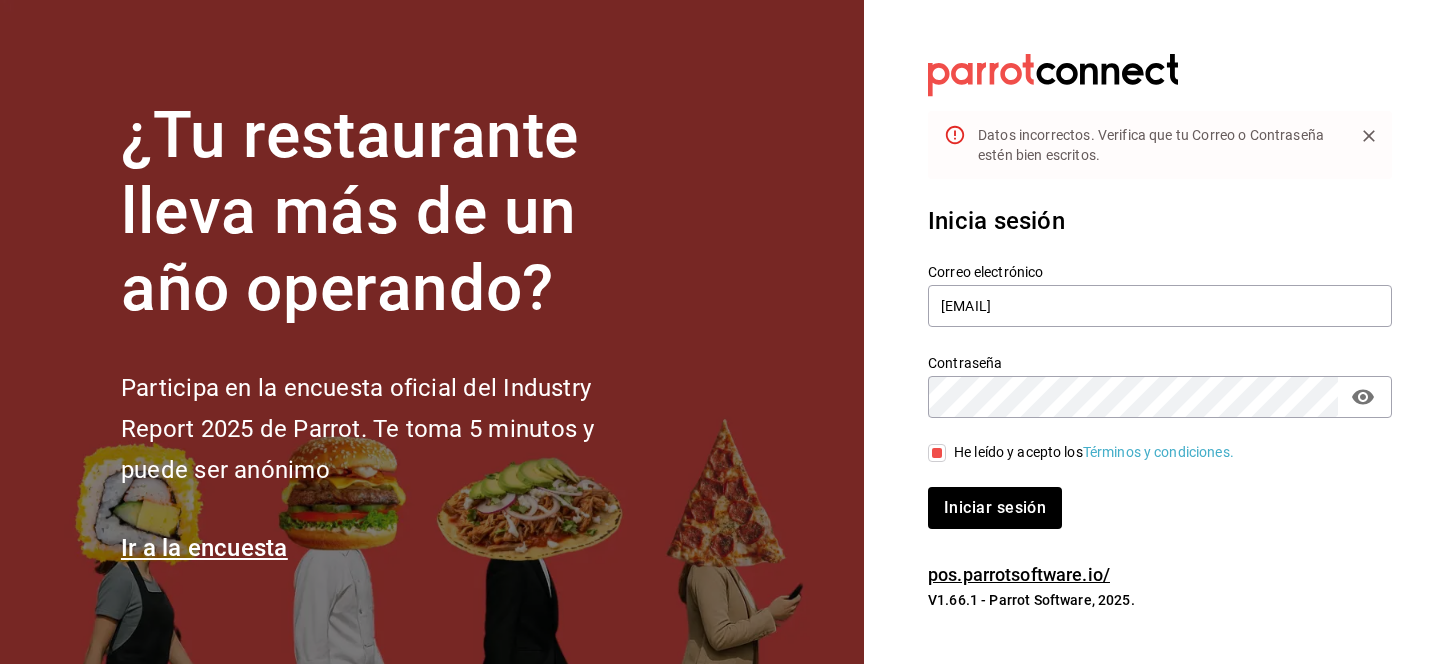 click on "Contraseña Contraseña" at bounding box center [1148, 374] 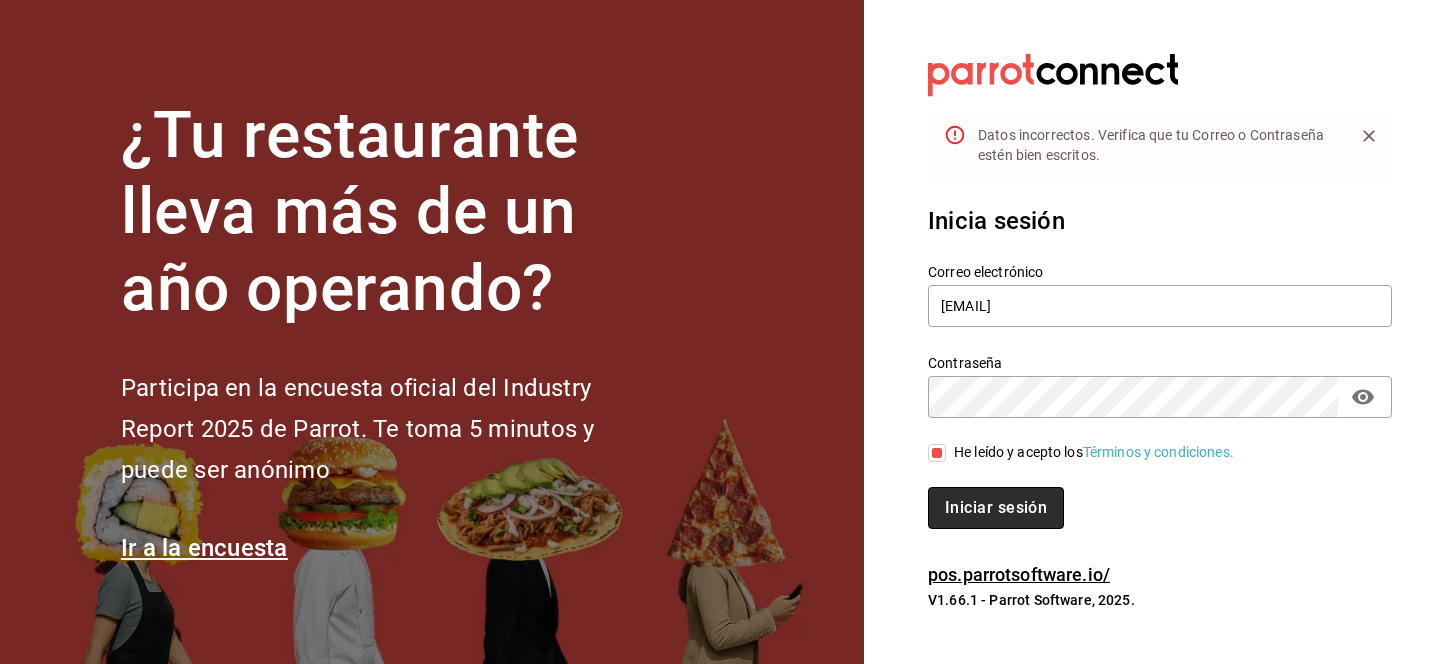 click on "Iniciar sesión" at bounding box center [996, 508] 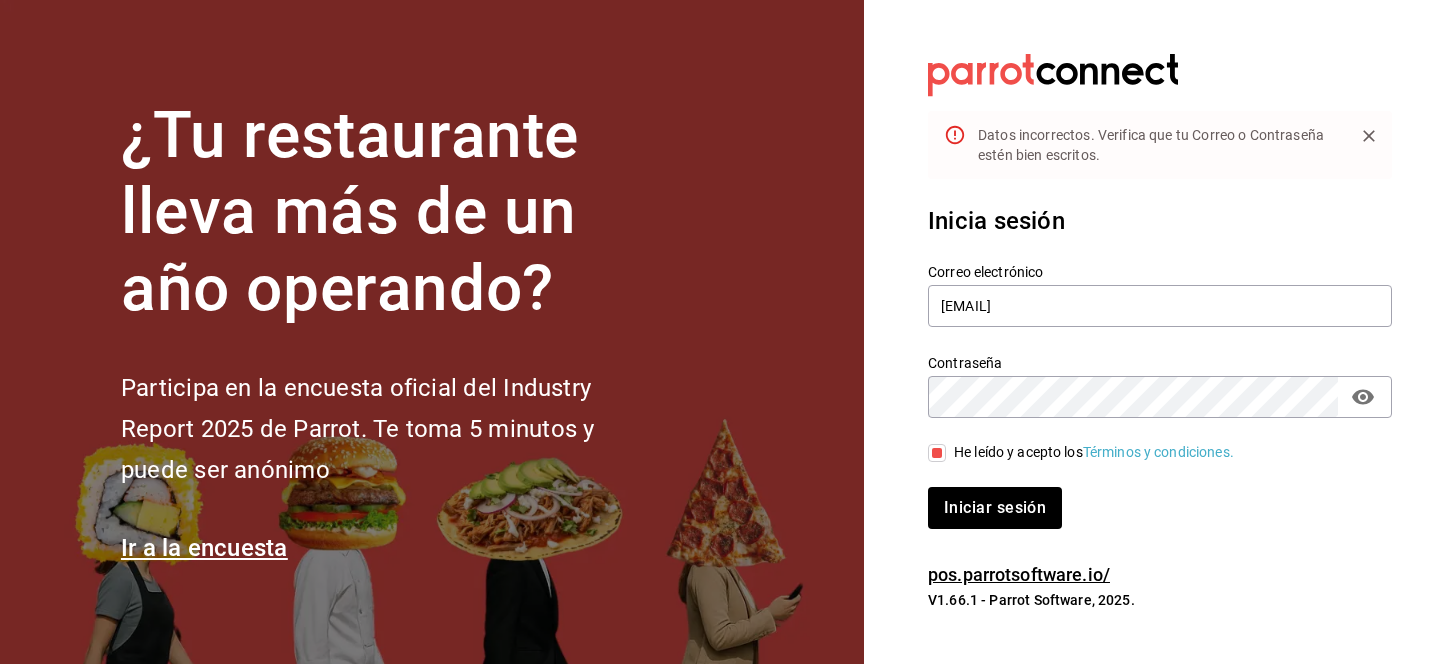 click 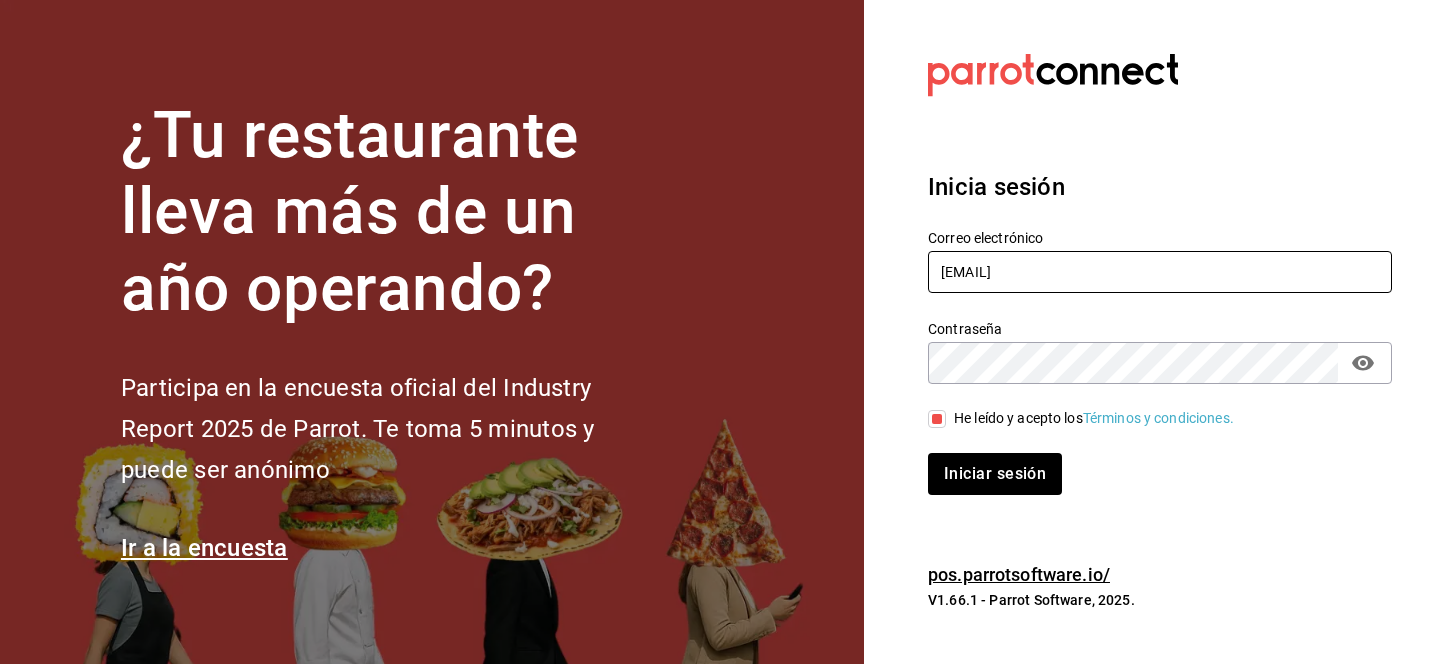 drag, startPoint x: 1136, startPoint y: 273, endPoint x: 806, endPoint y: 269, distance: 330.02423 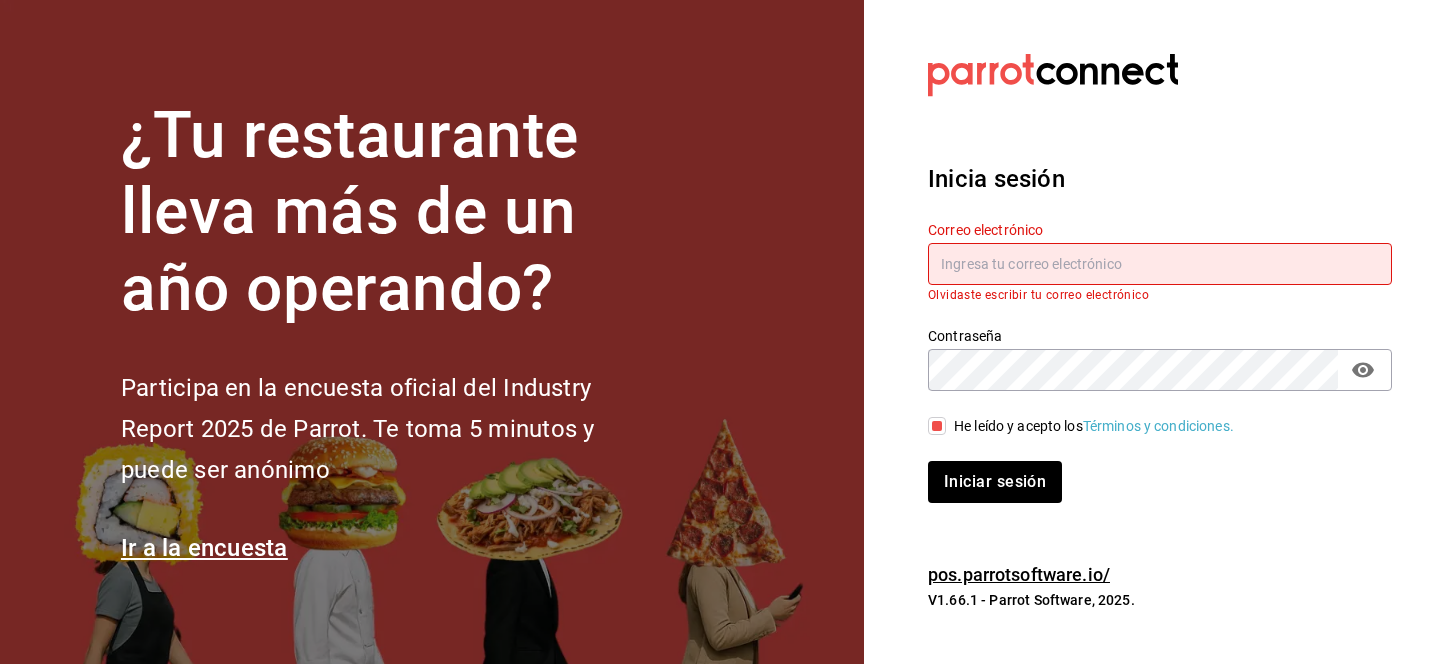 type on "lili_fg90@hotmail.com" 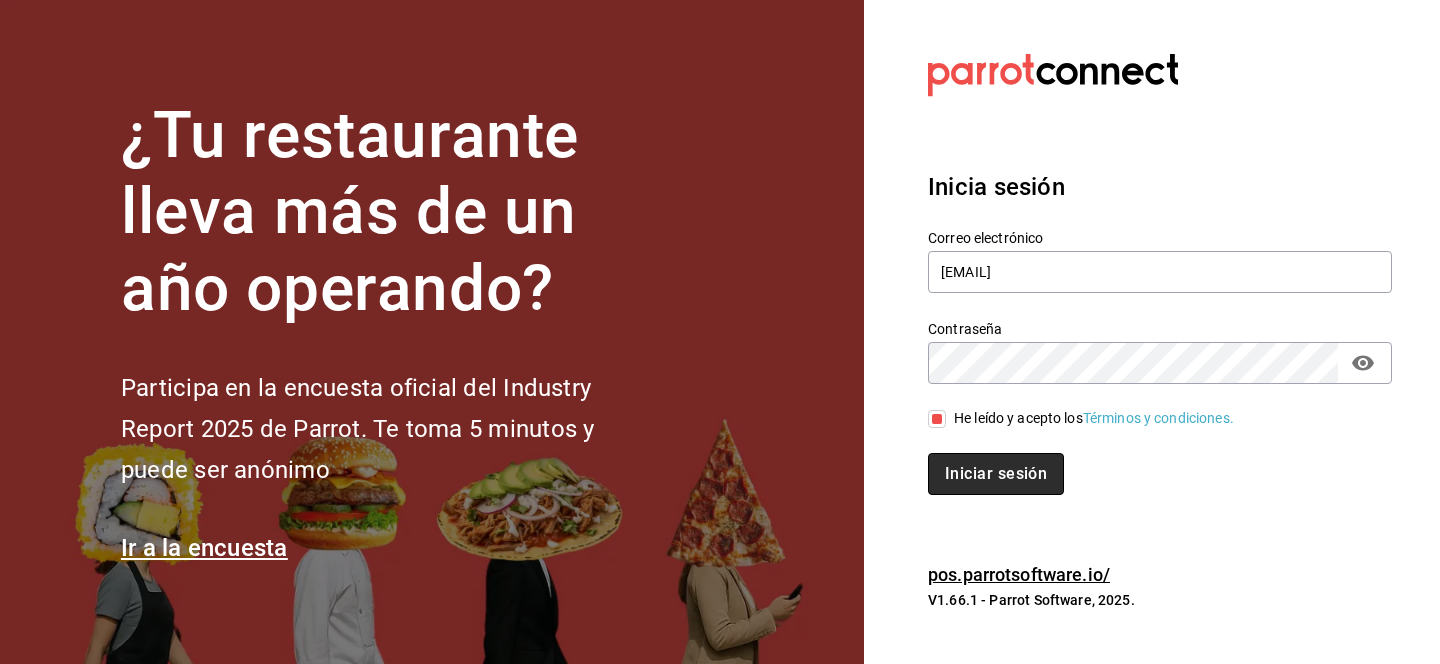click on "Iniciar sesión" at bounding box center [996, 474] 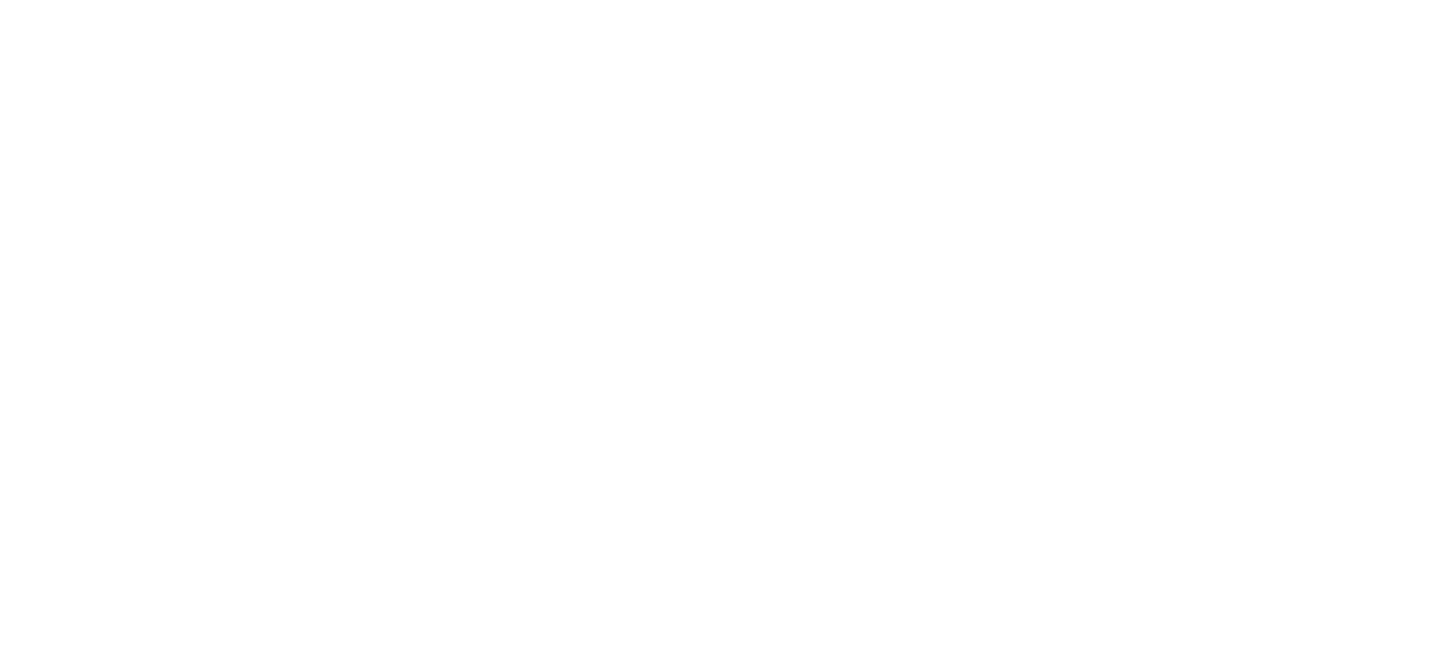 scroll, scrollTop: 0, scrollLeft: 0, axis: both 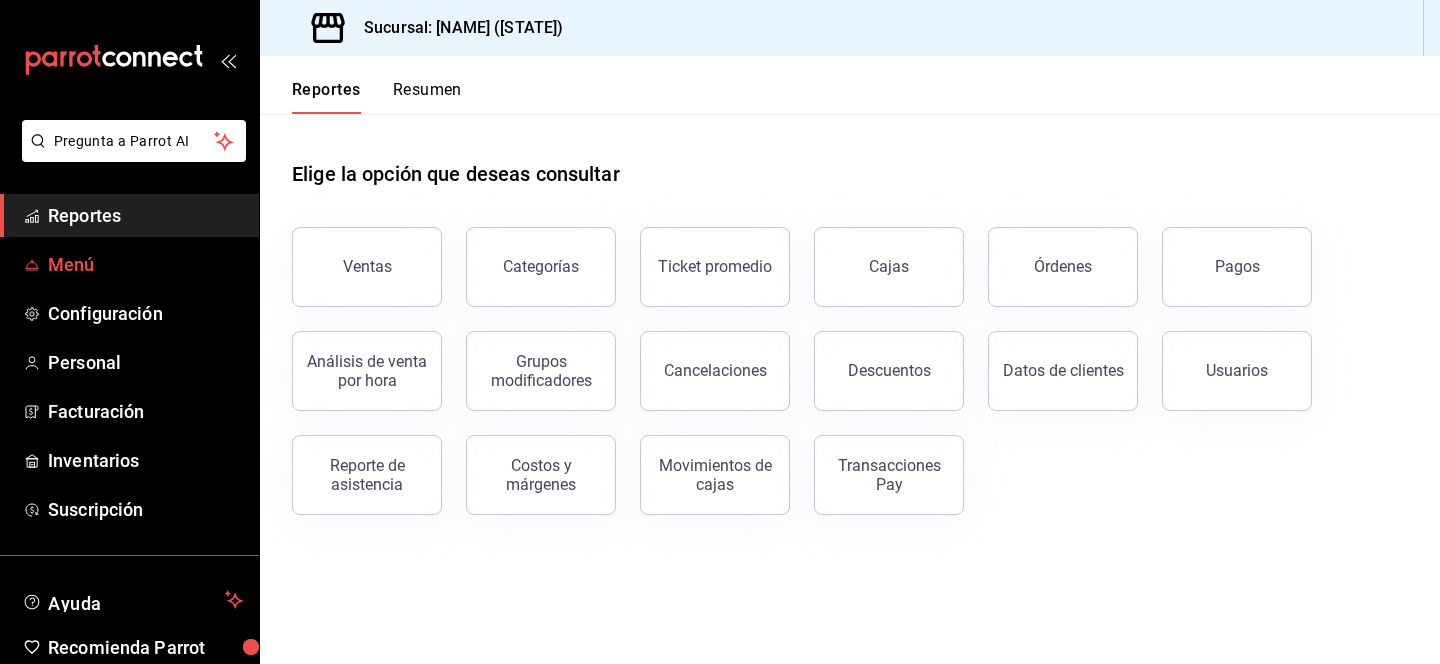 click on "Menú" at bounding box center [145, 264] 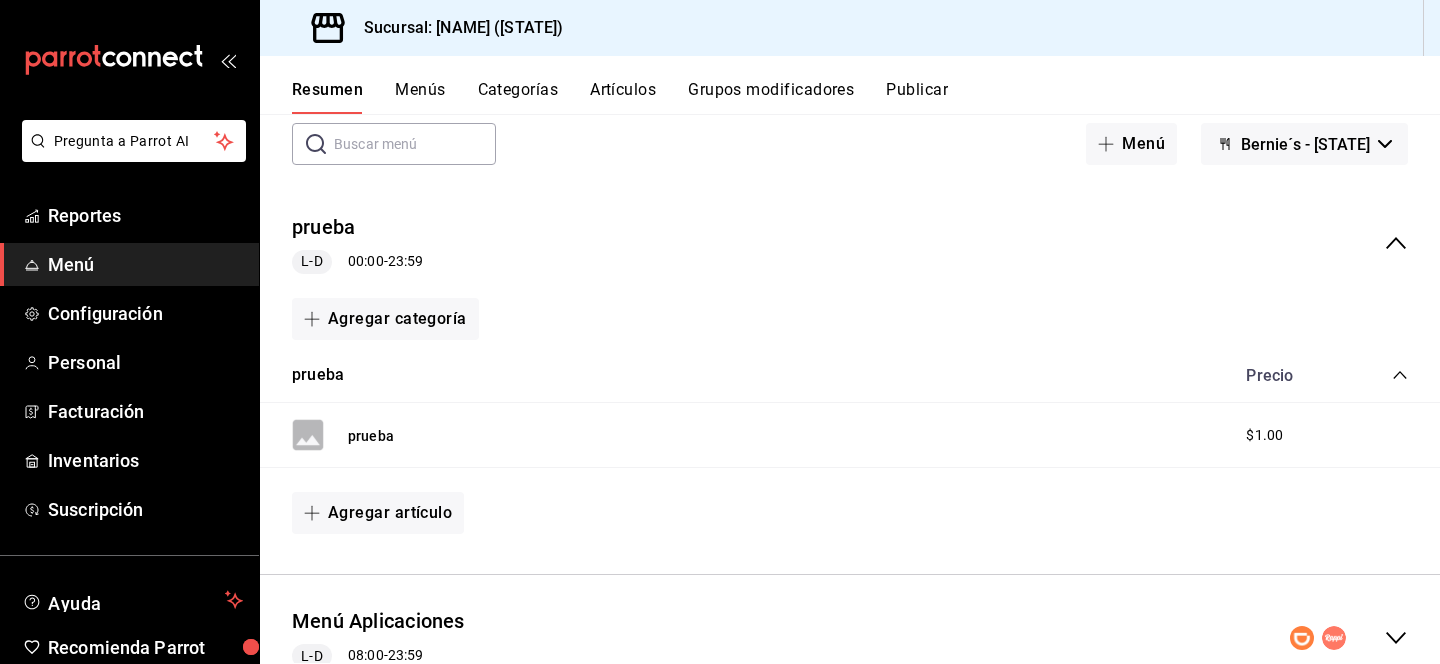 scroll, scrollTop: 0, scrollLeft: 0, axis: both 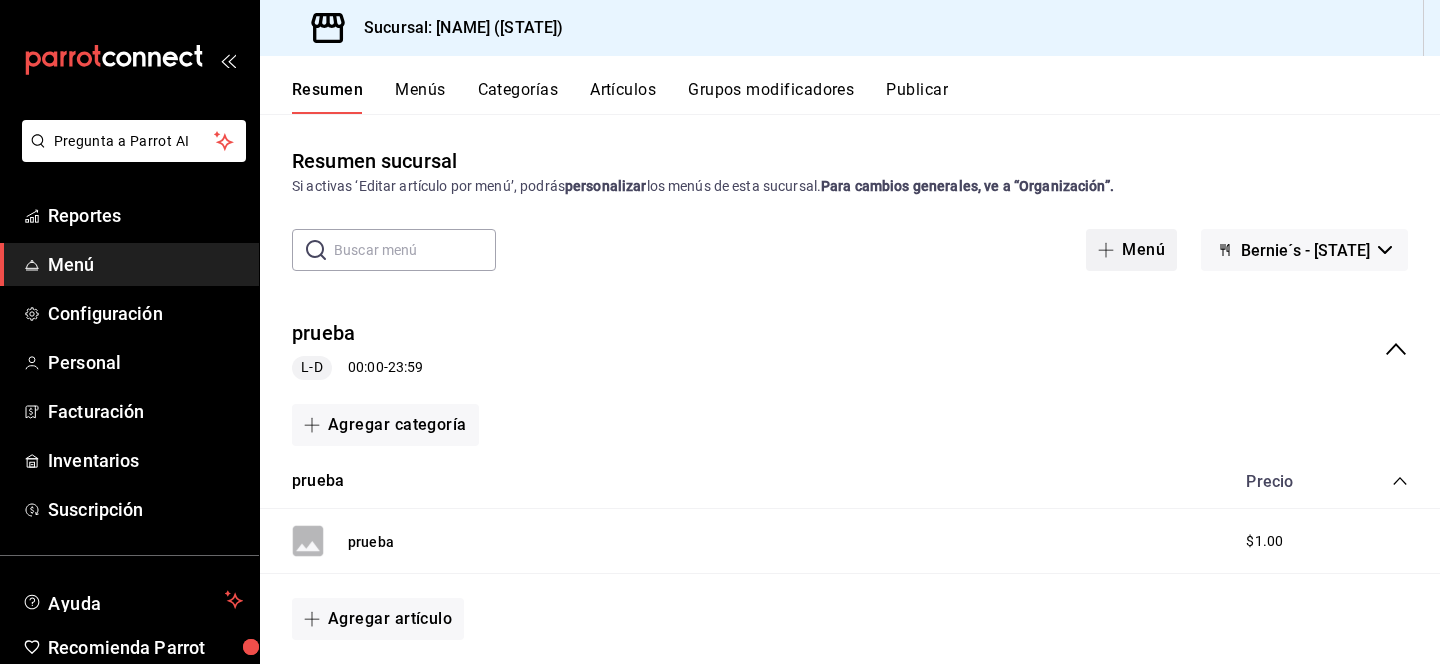 click on "Menú" at bounding box center [1131, 250] 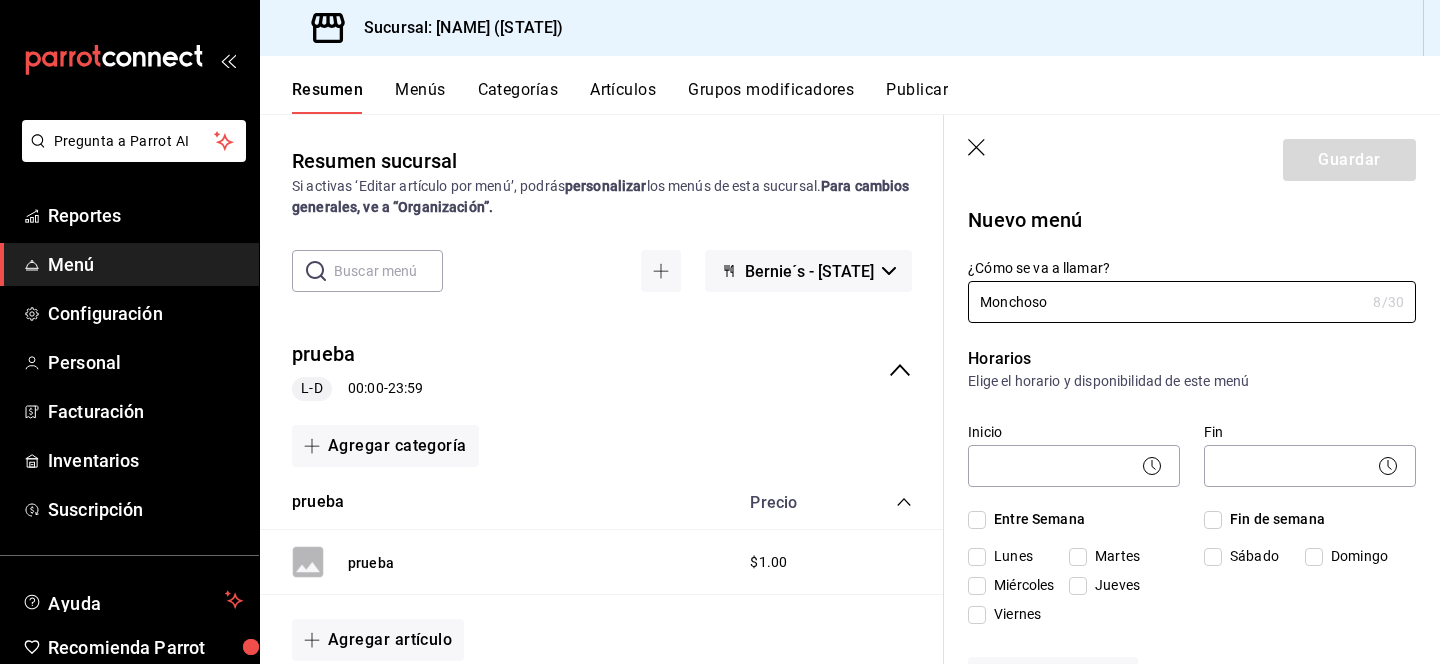 type on "Monchoso" 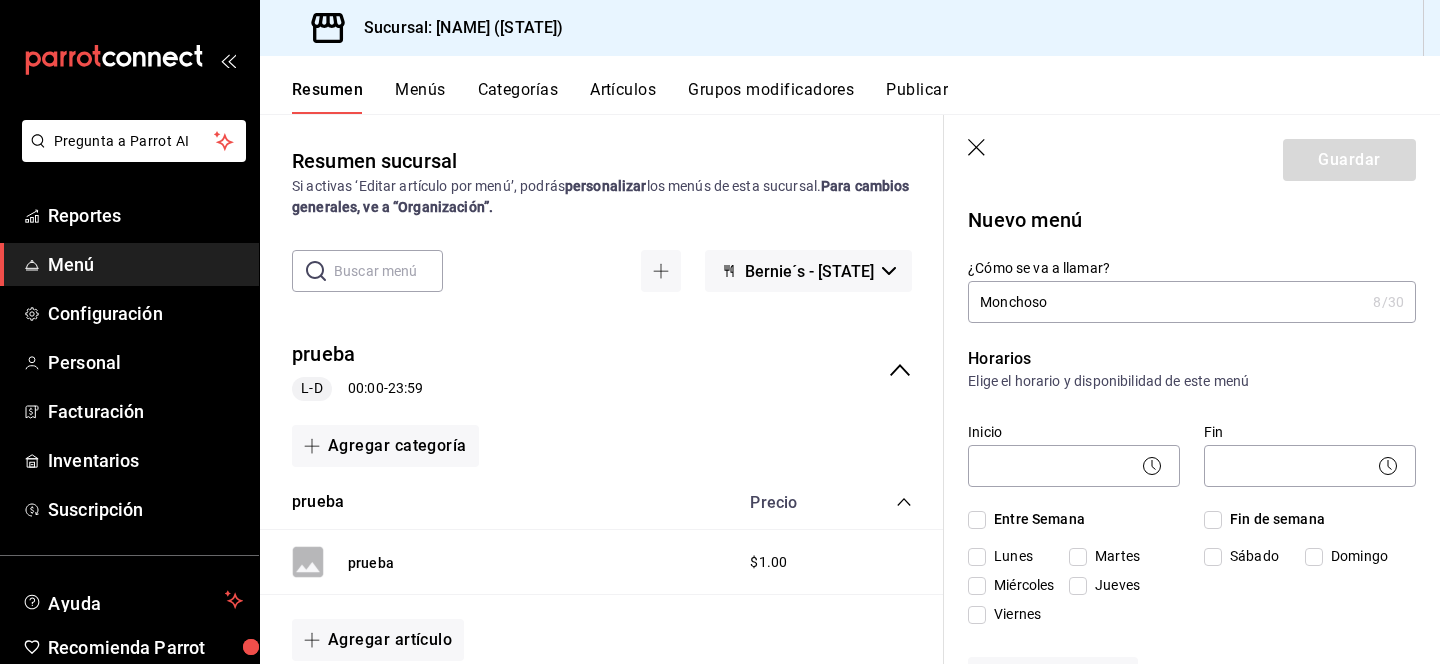 click 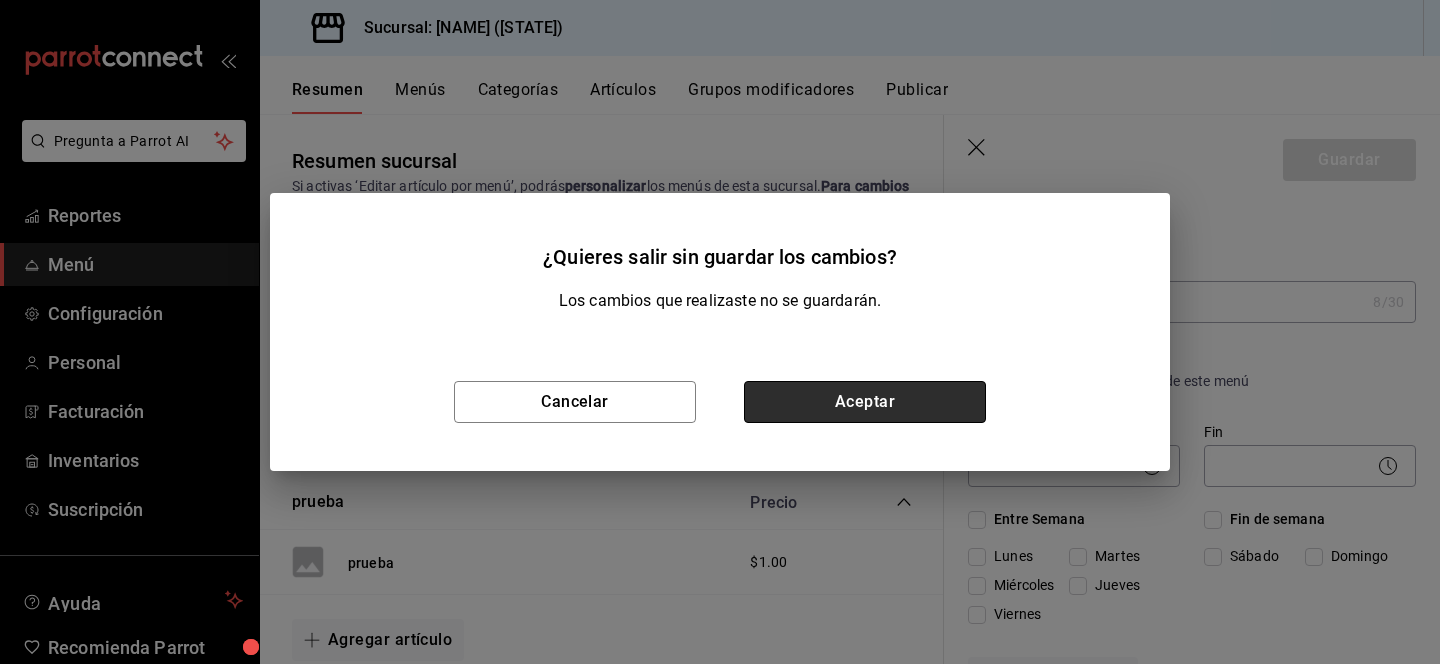 click on "Aceptar" at bounding box center (865, 402) 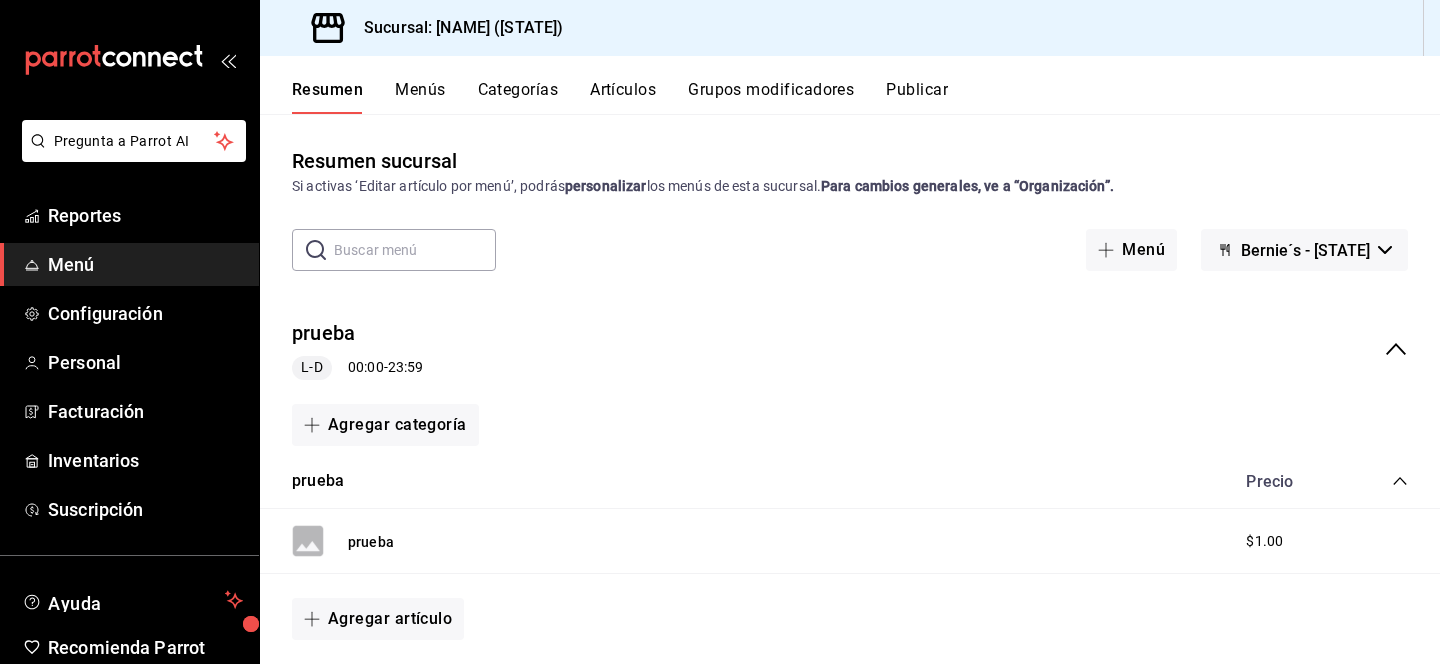 scroll, scrollTop: 91, scrollLeft: 0, axis: vertical 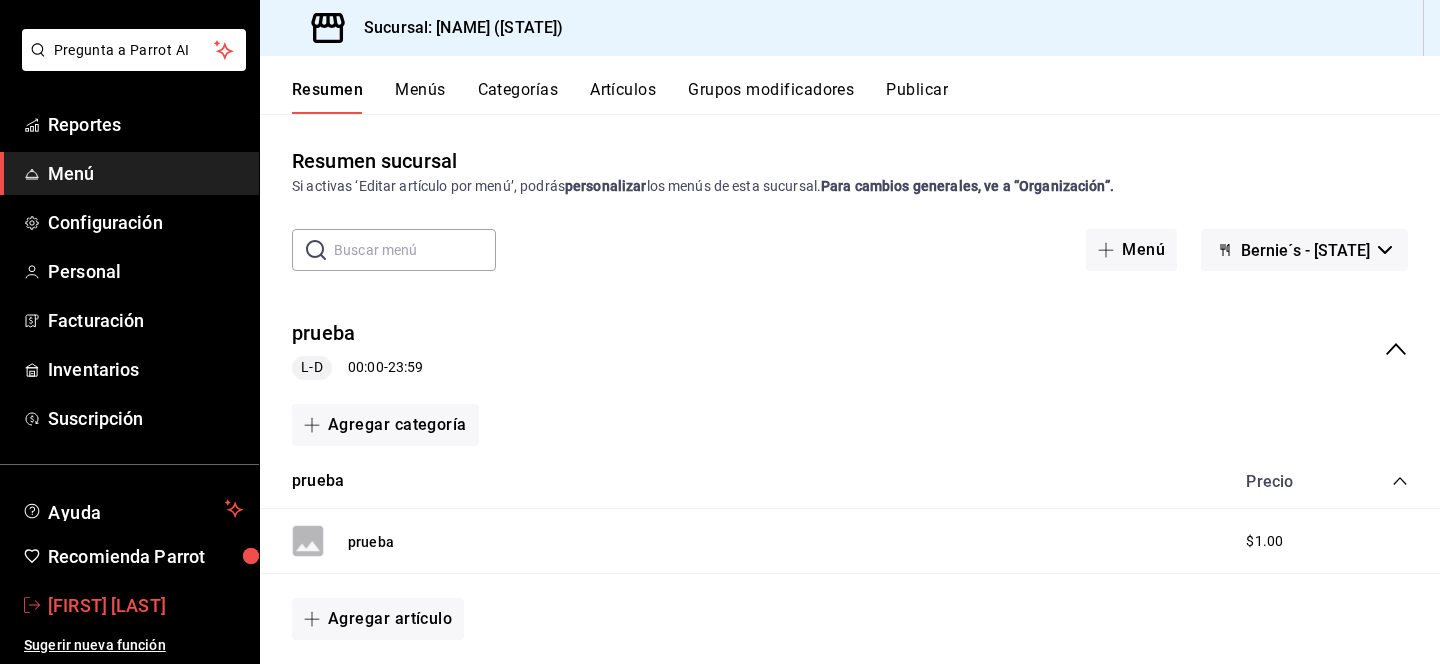 click on "[FIRST] [LAST]" at bounding box center [145, 605] 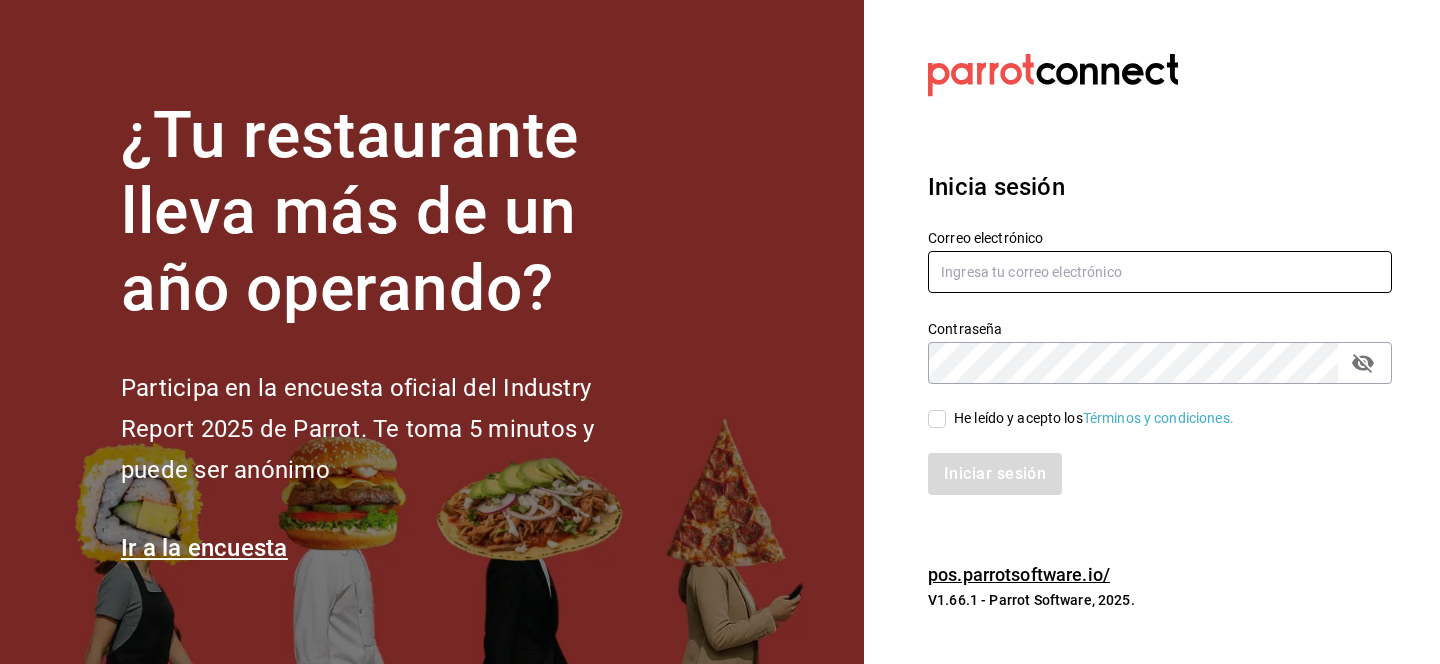 type on "lili_fg90@hotmail.com" 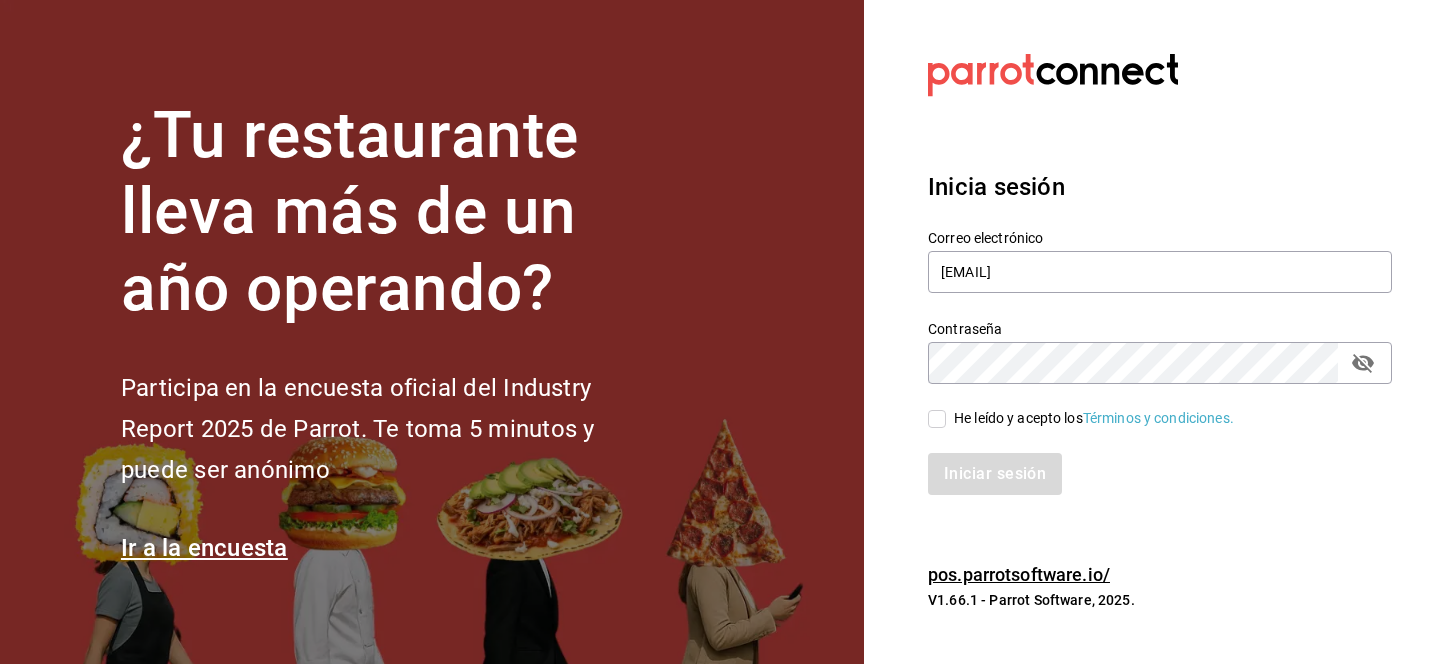 click on "He leído y acepto los  Términos y condiciones." at bounding box center [937, 419] 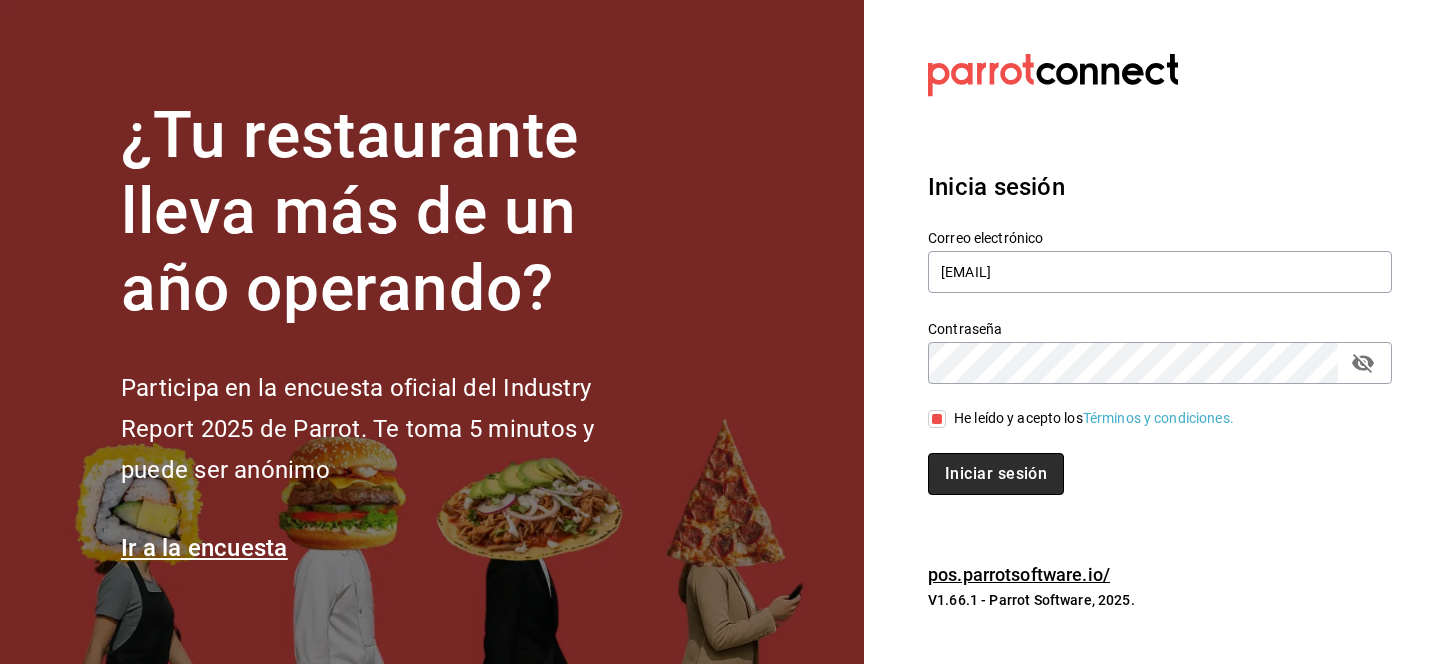 click on "Iniciar sesión" at bounding box center (996, 474) 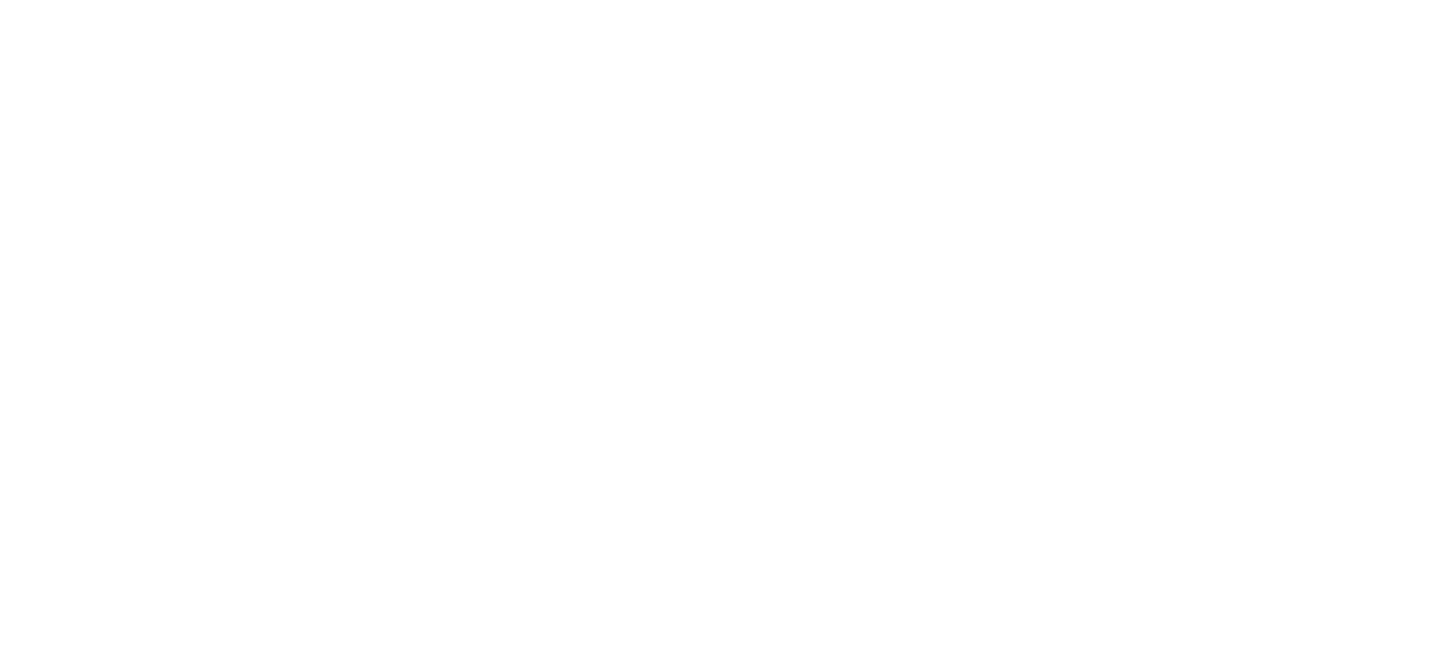 scroll, scrollTop: 0, scrollLeft: 0, axis: both 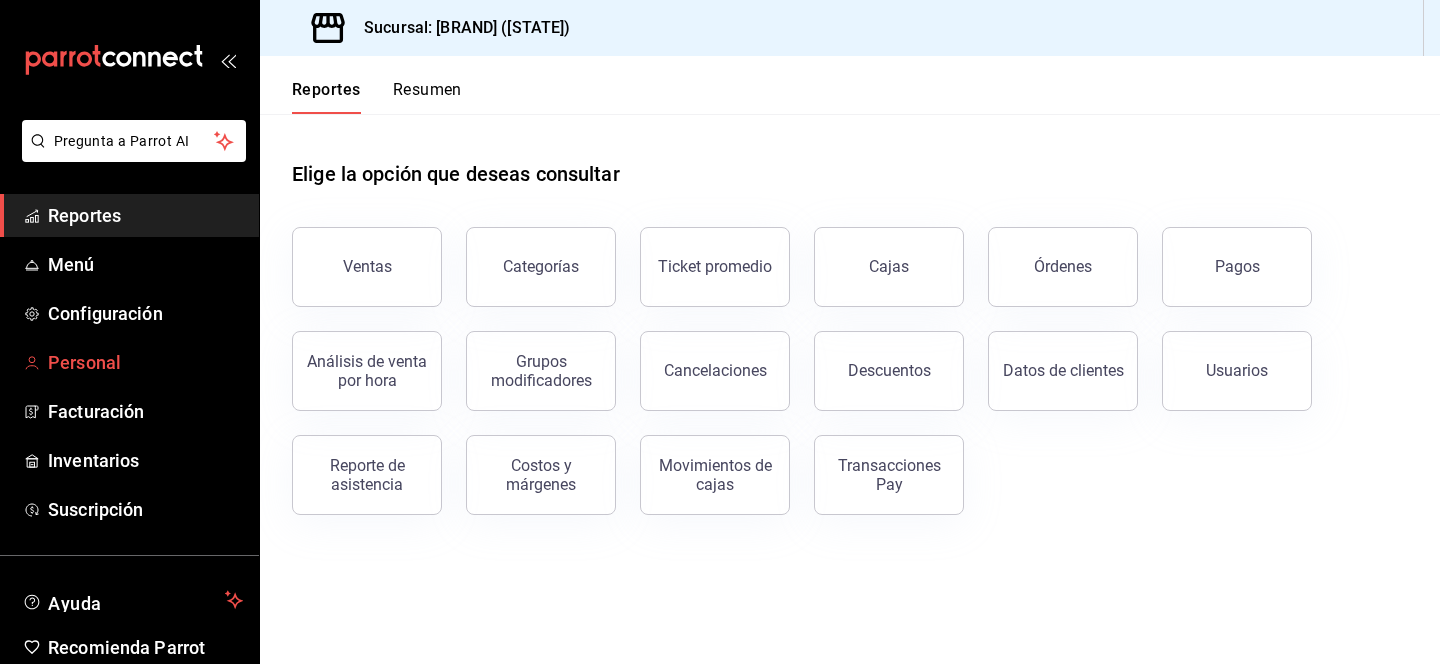 click on "Personal" at bounding box center [145, 362] 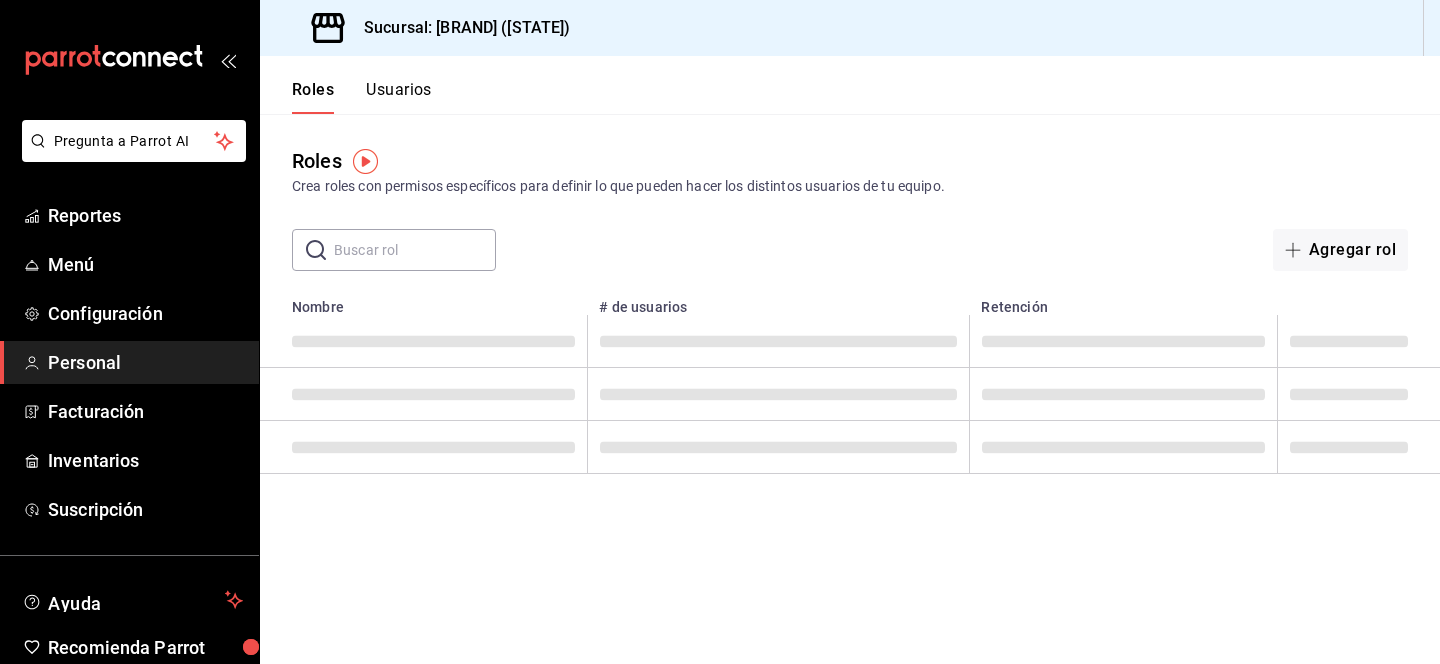 click on "Roles Crea roles con permisos específicos para definir lo que pueden hacer los distintos usuarios de tu equipo." at bounding box center (850, 171) 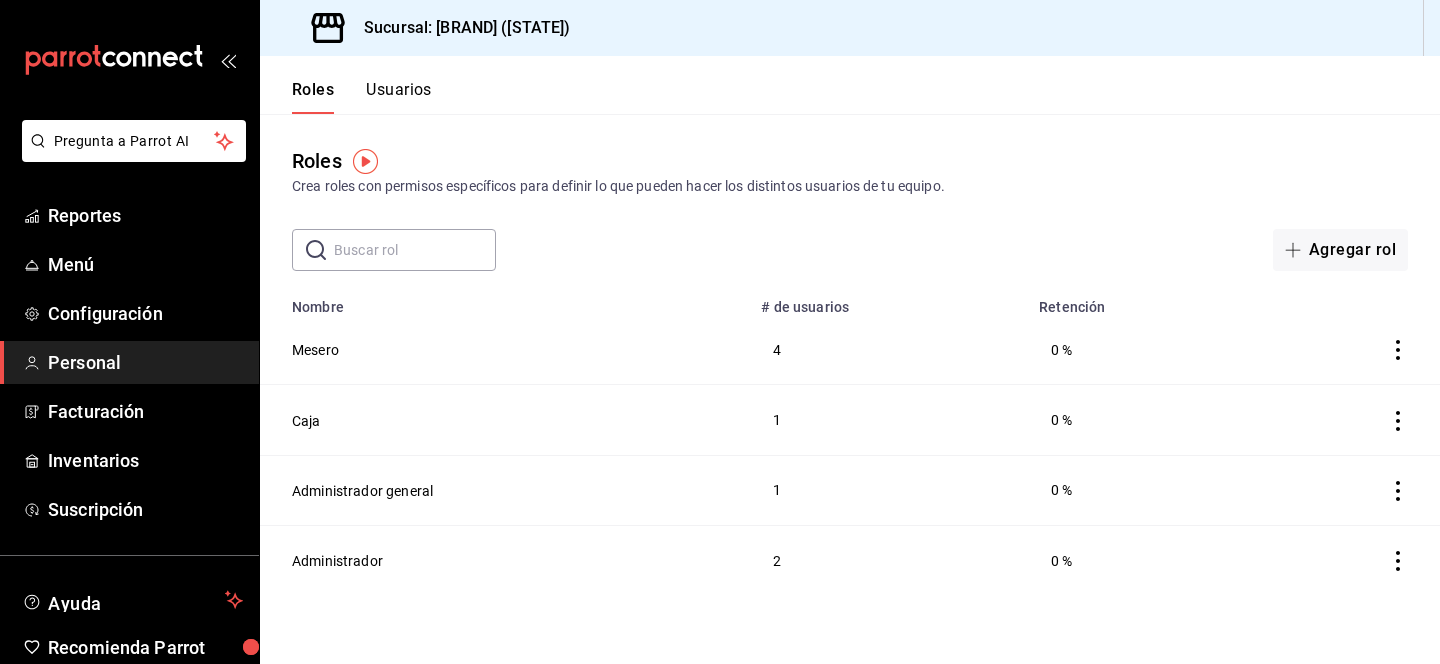 click on "Usuarios" at bounding box center (399, 97) 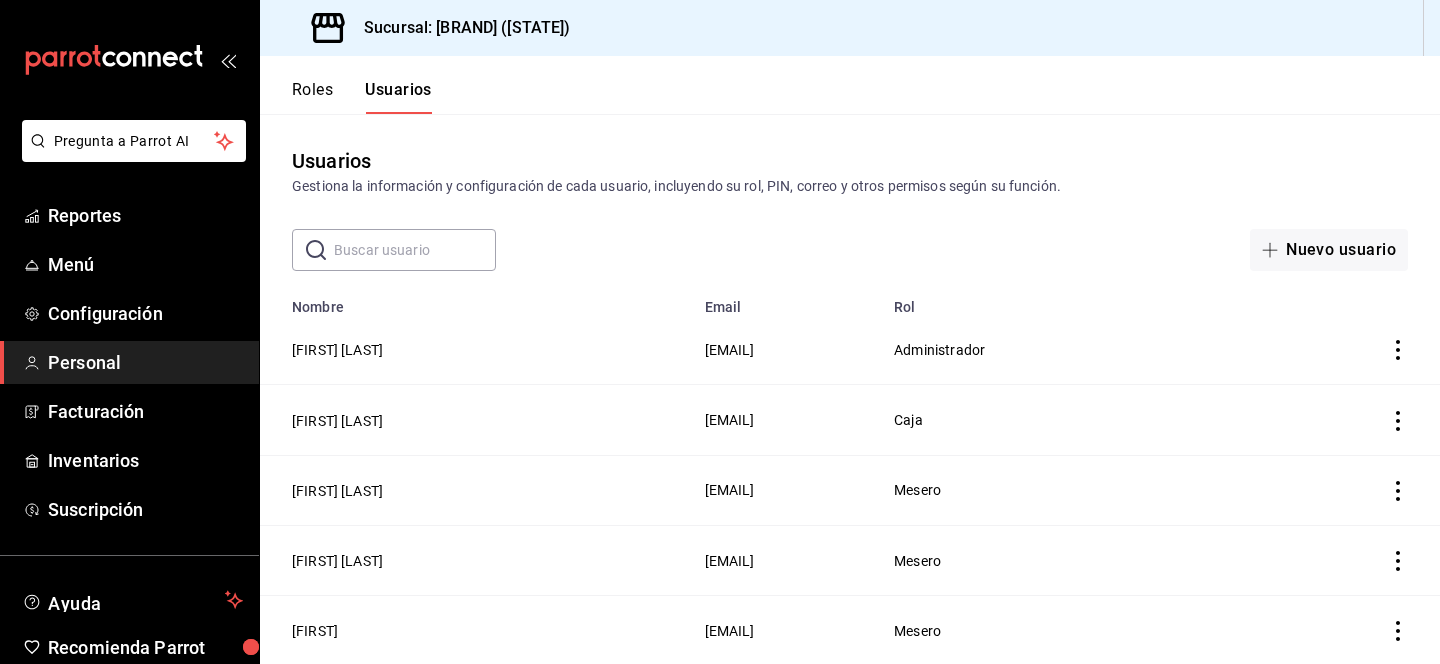 scroll, scrollTop: 283, scrollLeft: 0, axis: vertical 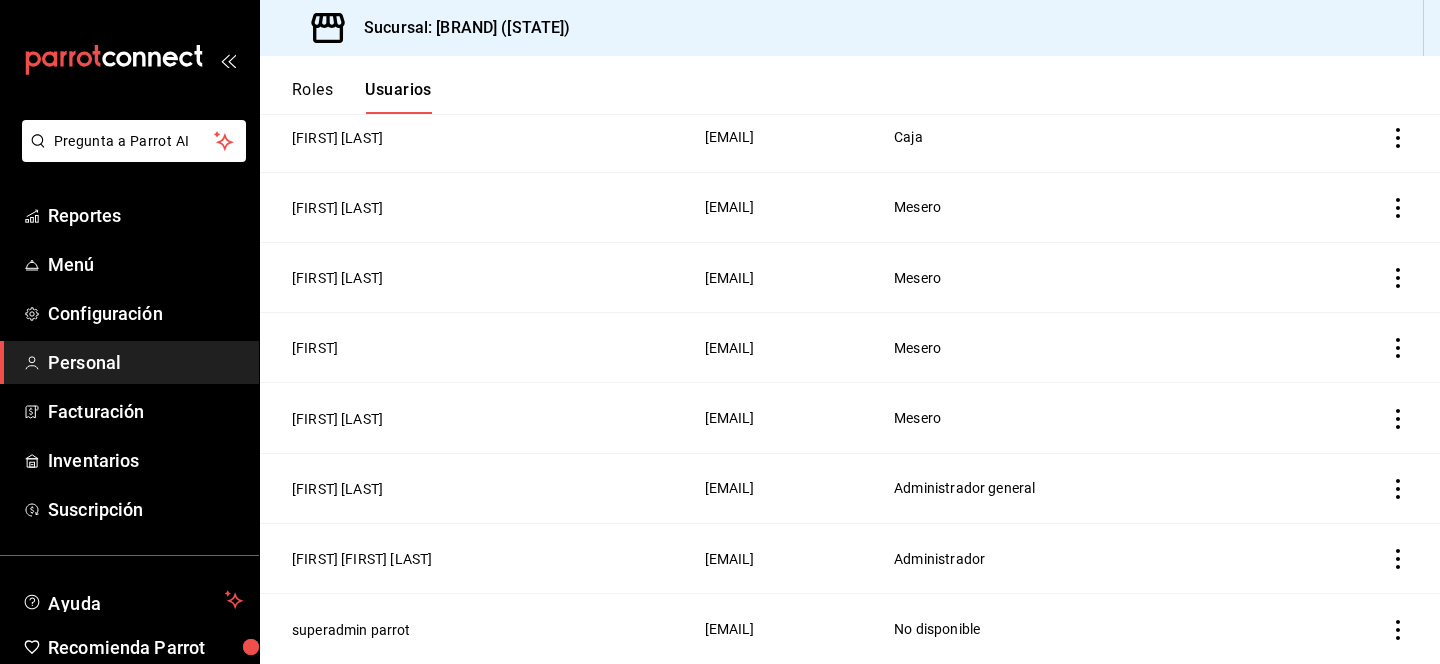 click 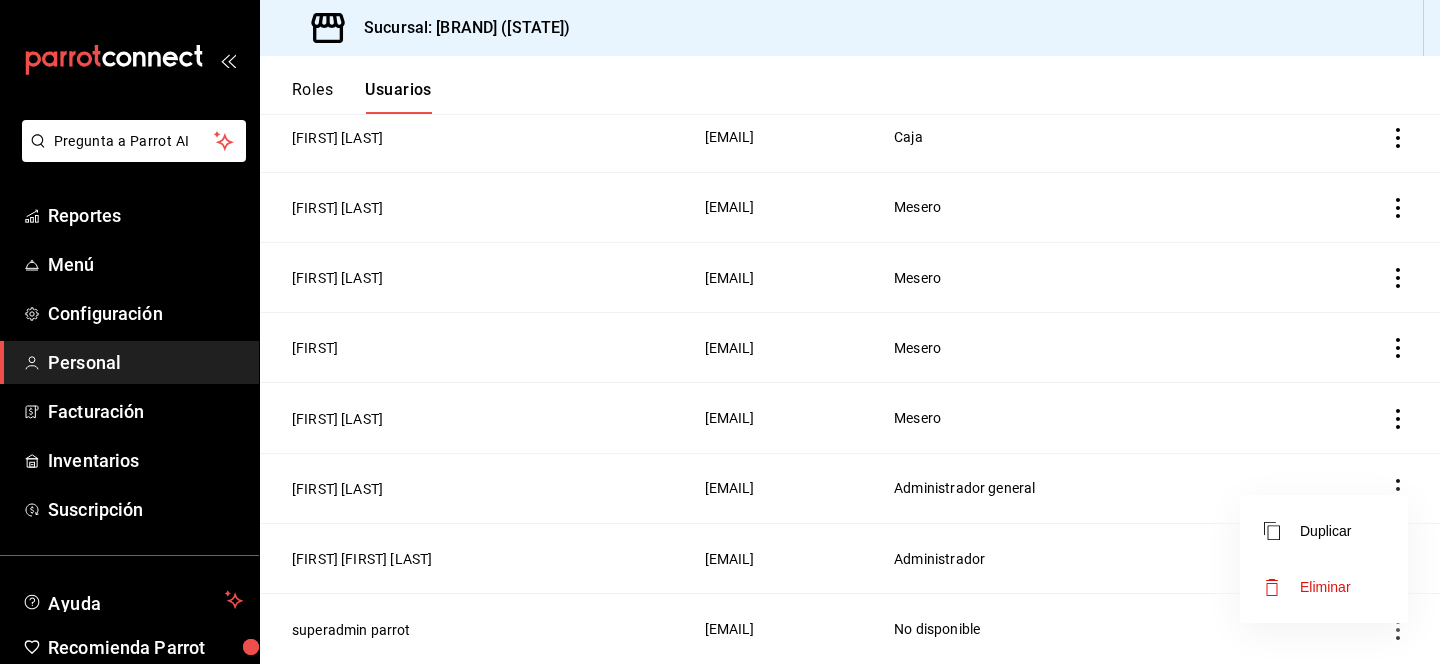 click at bounding box center [720, 332] 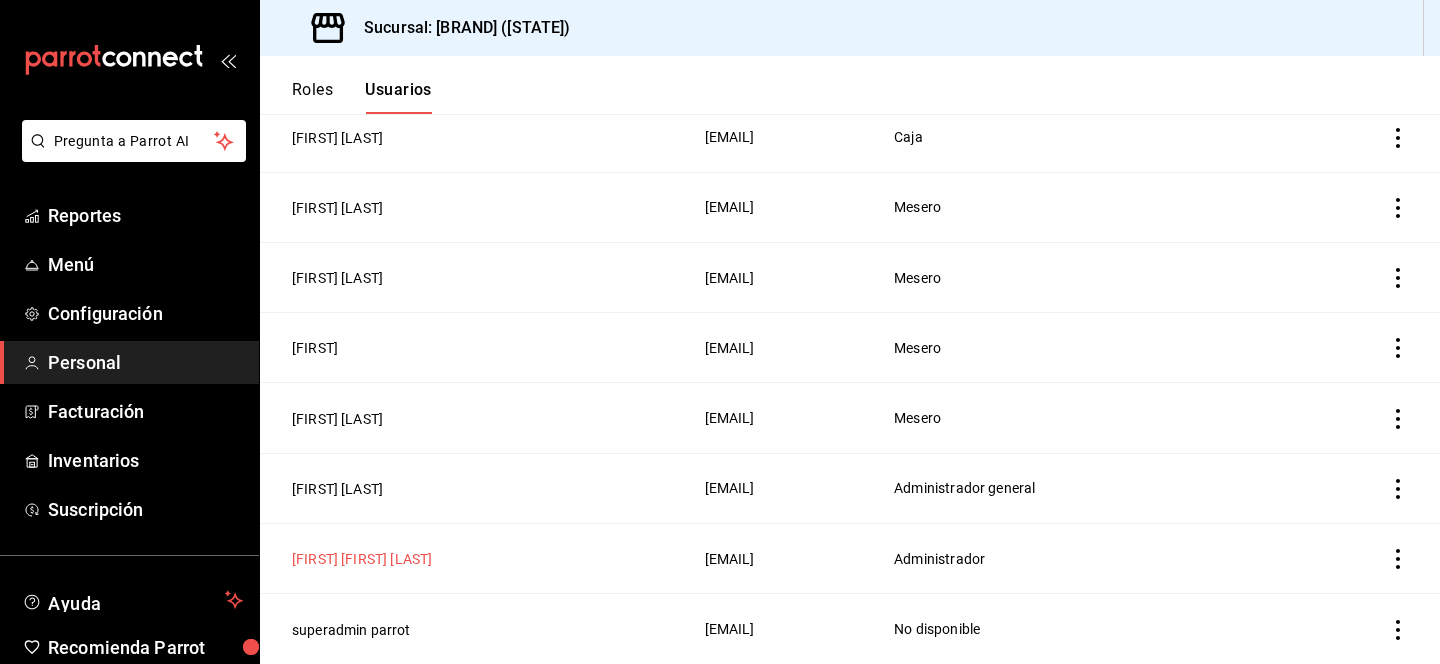 click on "Ana Gabriela Ramos" at bounding box center [362, 559] 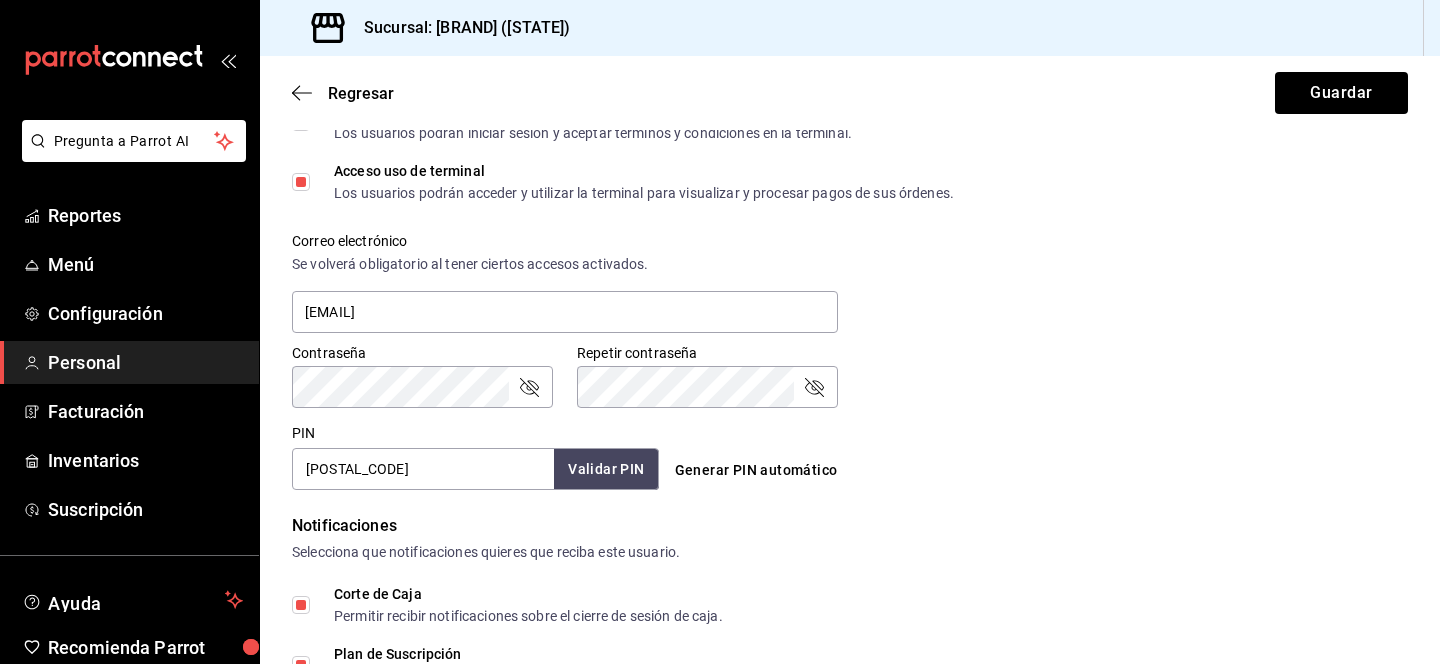 scroll, scrollTop: 648, scrollLeft: 0, axis: vertical 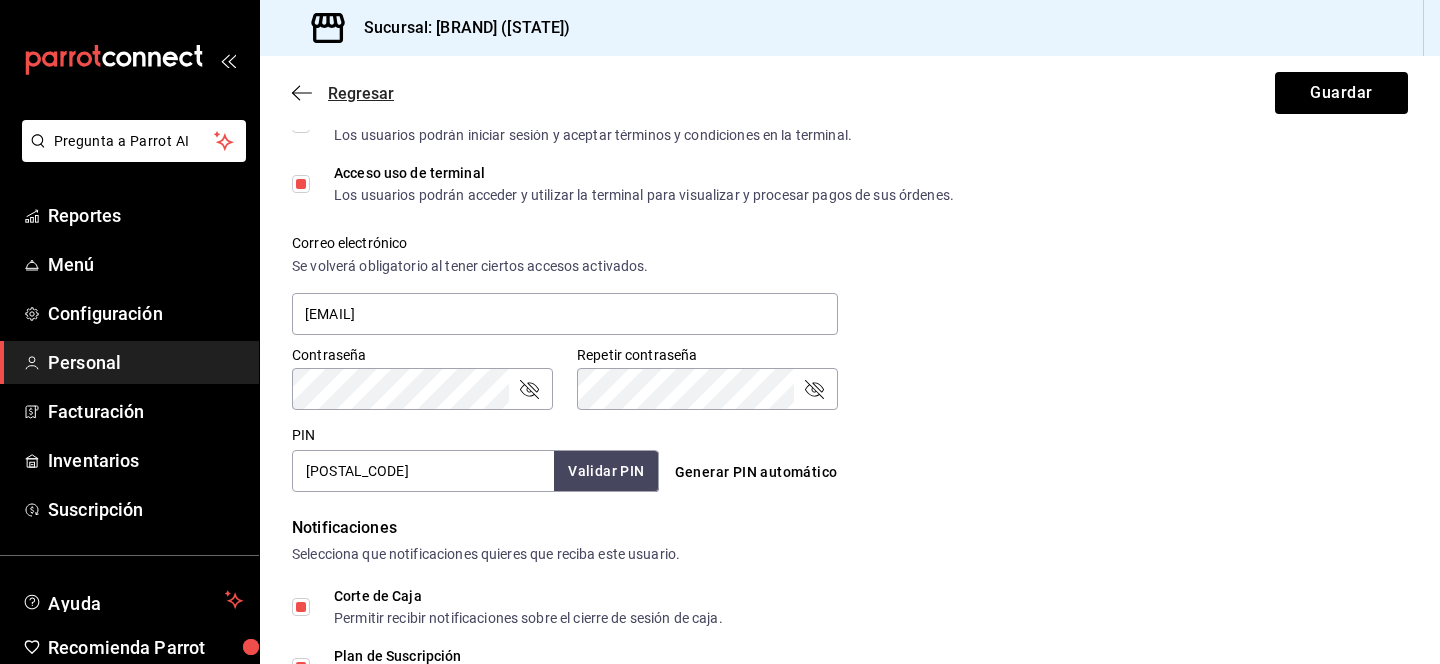 click on "Regresar" at bounding box center (343, 93) 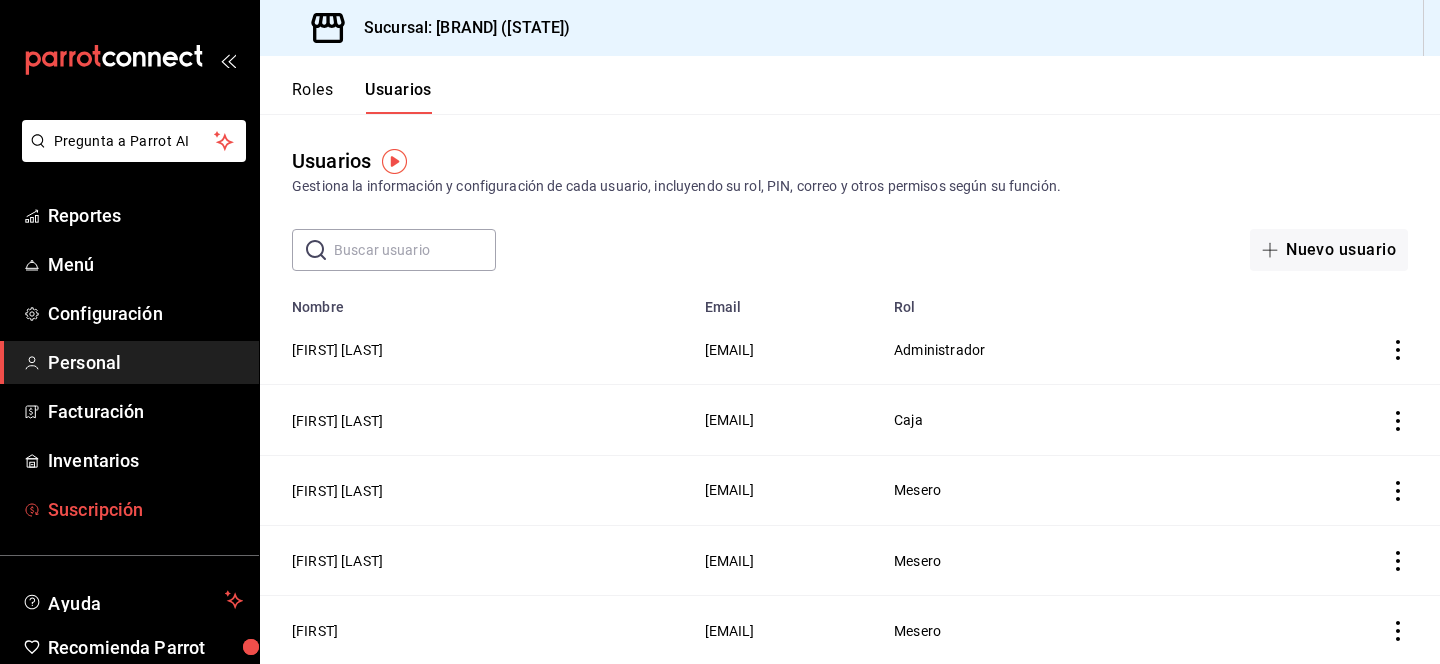 scroll, scrollTop: 91, scrollLeft: 0, axis: vertical 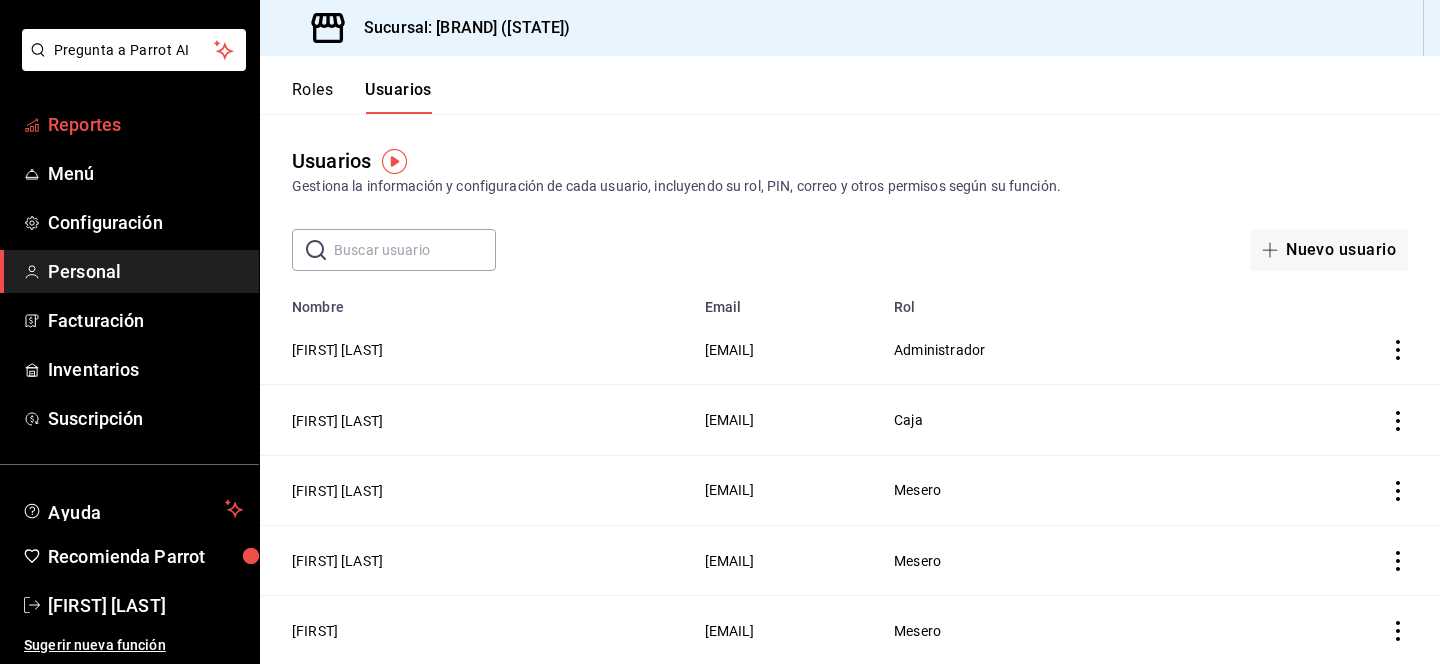 click on "Reportes" at bounding box center (145, 124) 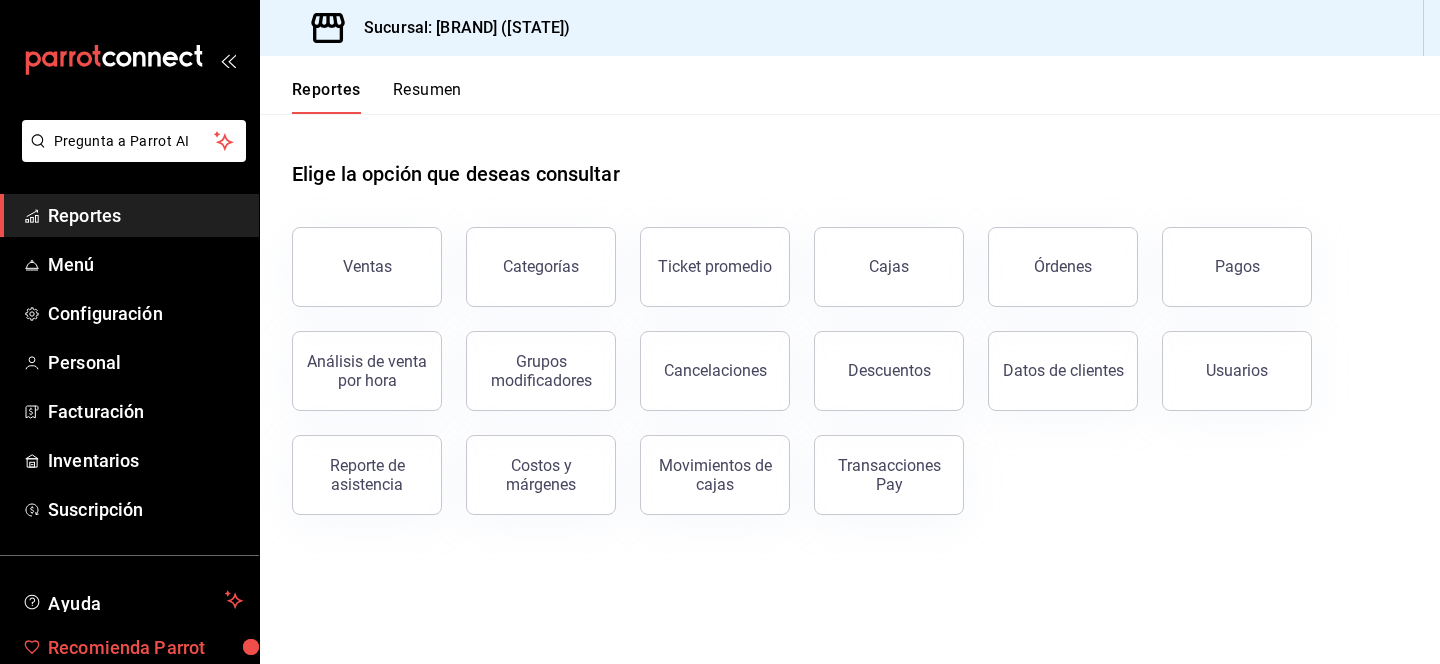 scroll, scrollTop: 91, scrollLeft: 0, axis: vertical 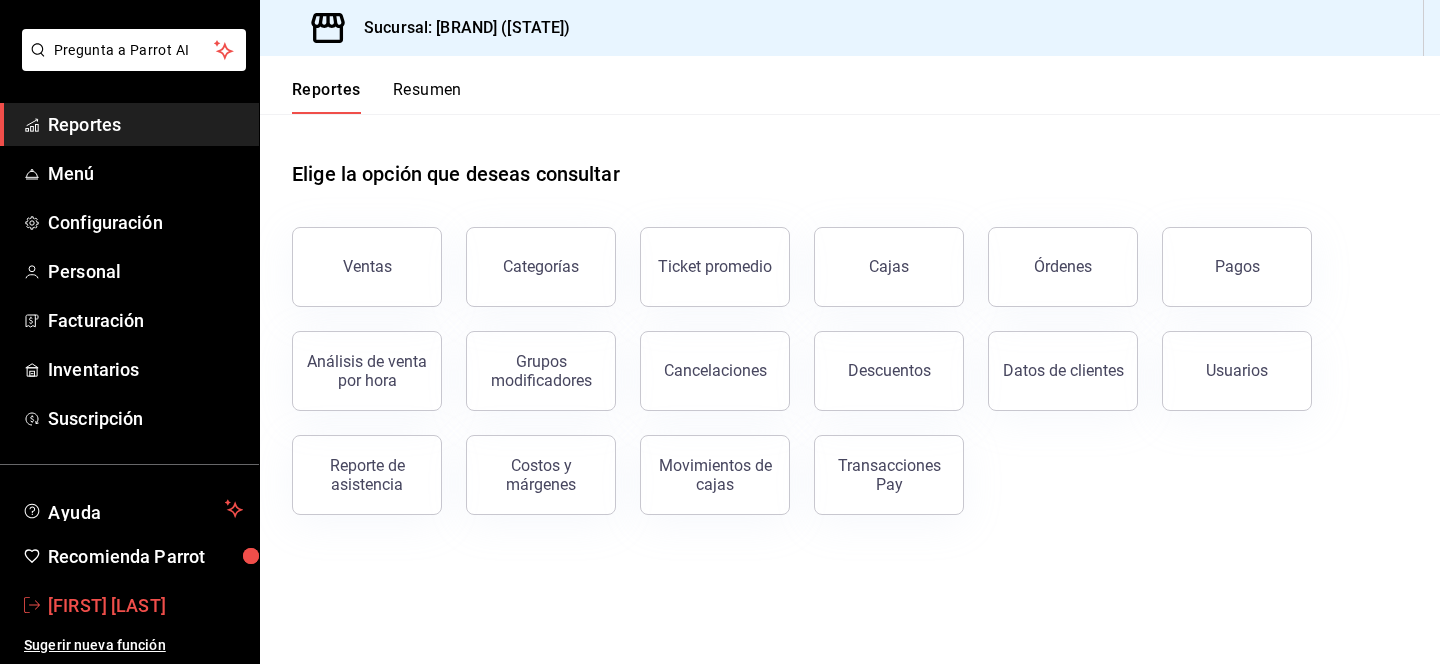 click on "[FIRST] [LAST]" at bounding box center (145, 605) 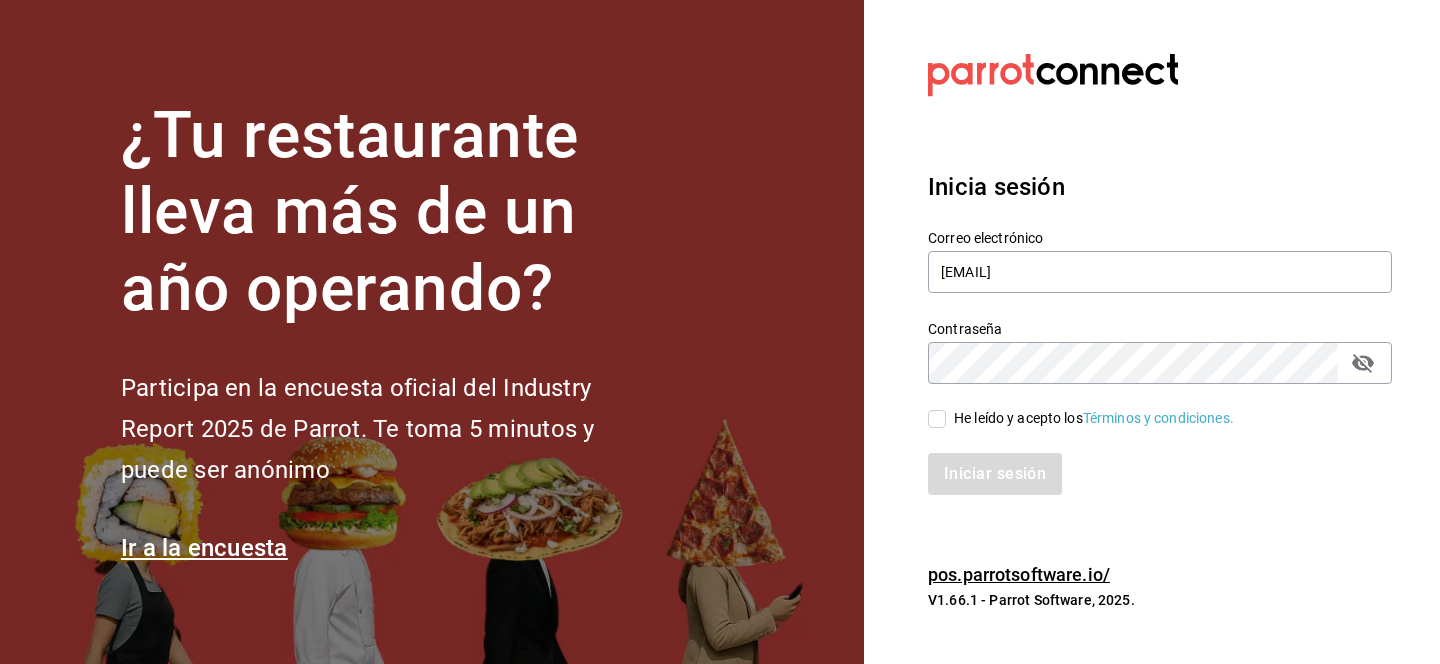 click on "He leído y acepto los  Términos y condiciones." at bounding box center (937, 419) 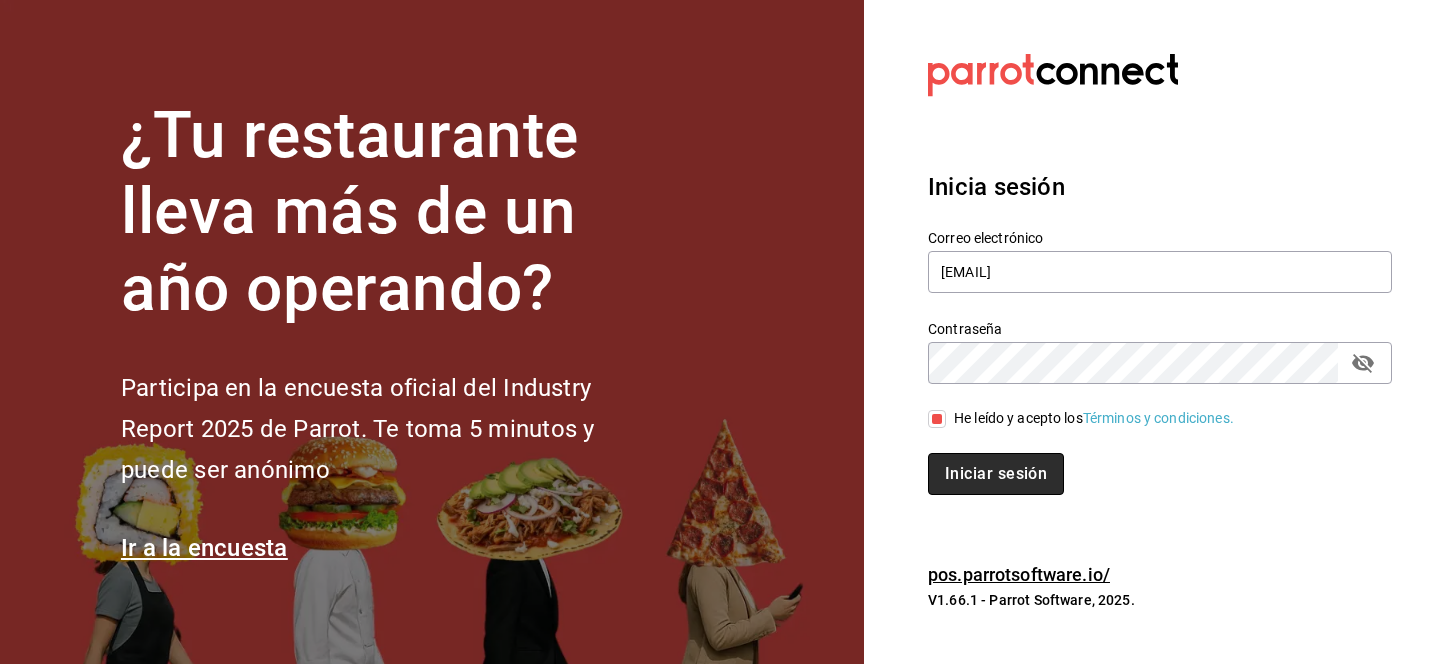 click on "Iniciar sesión" at bounding box center (996, 474) 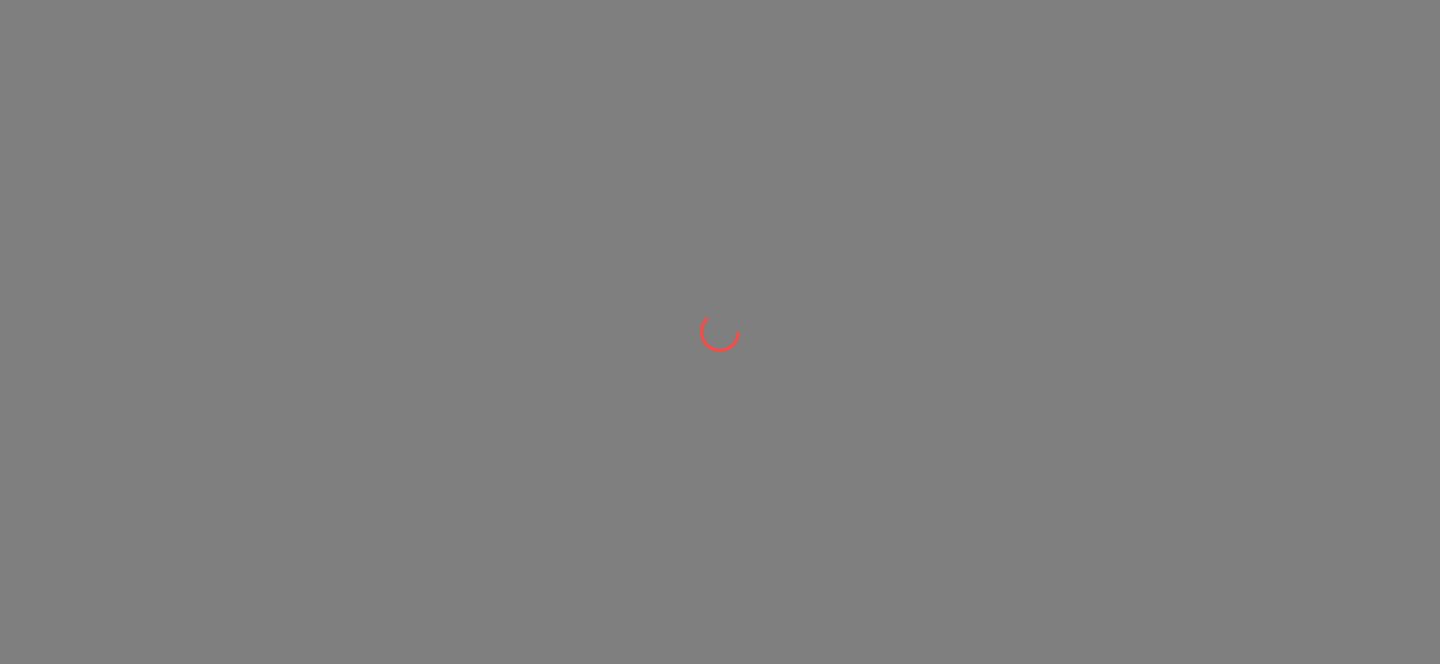 scroll, scrollTop: 0, scrollLeft: 0, axis: both 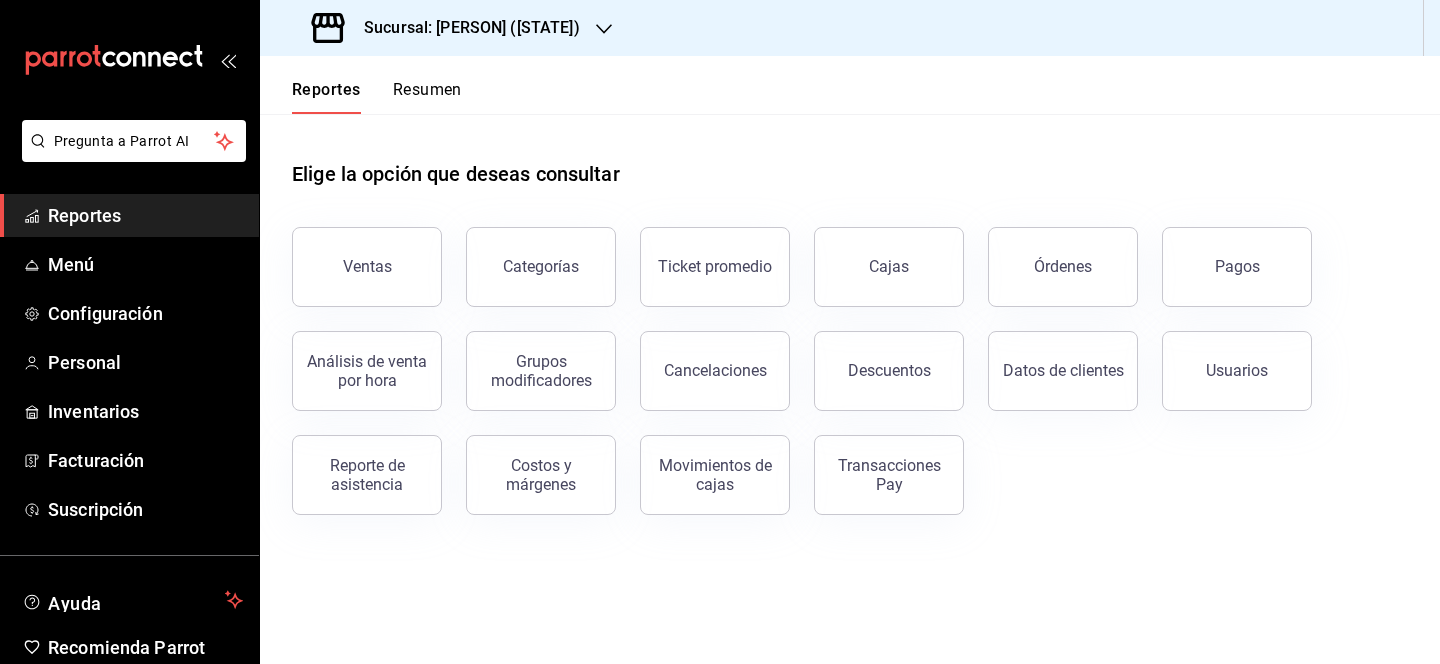click 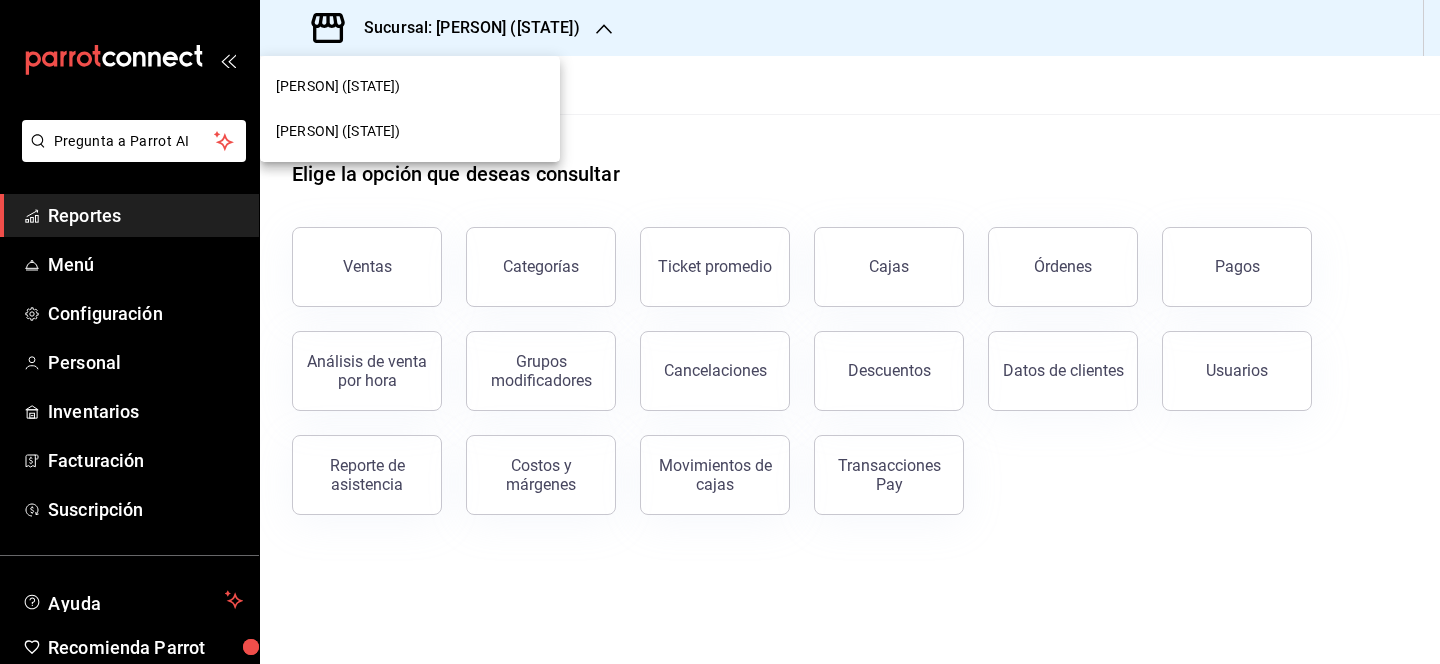click on "[PERSON] ([STATE])" at bounding box center [338, 131] 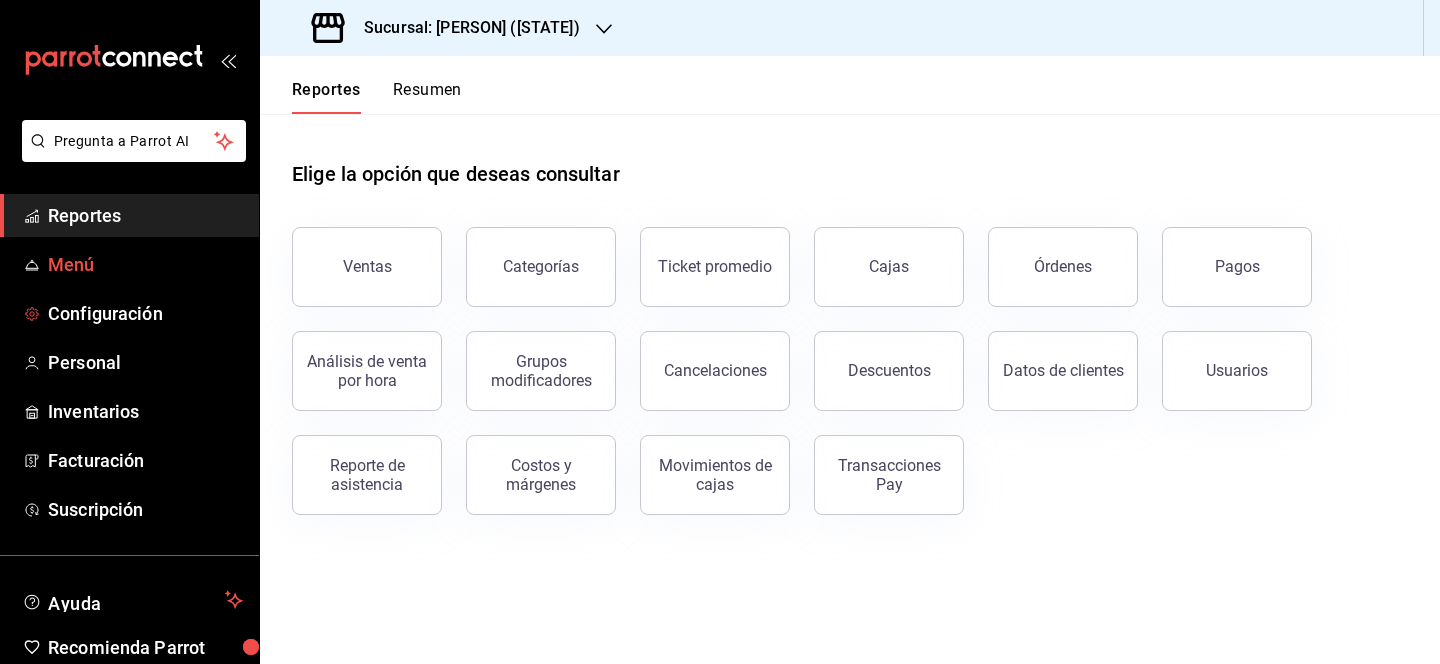 click on "Menú" at bounding box center [145, 264] 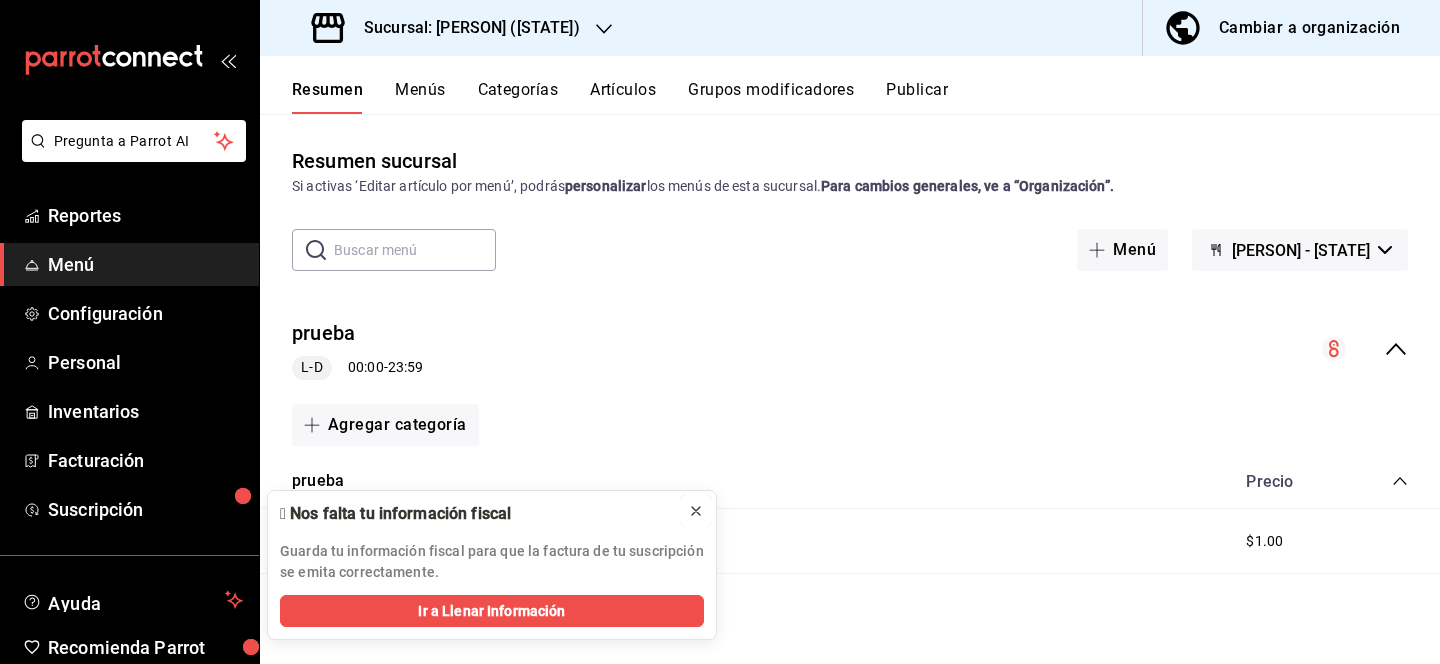 click 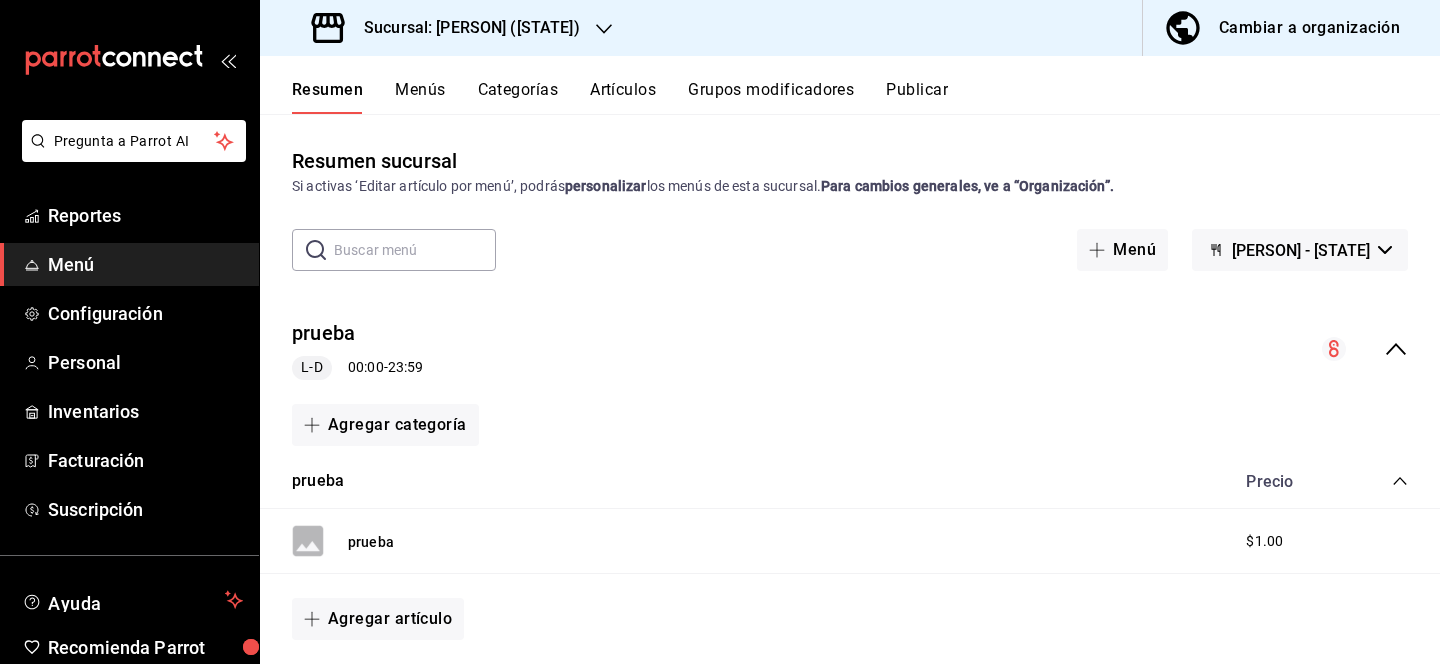 scroll, scrollTop: 58, scrollLeft: 0, axis: vertical 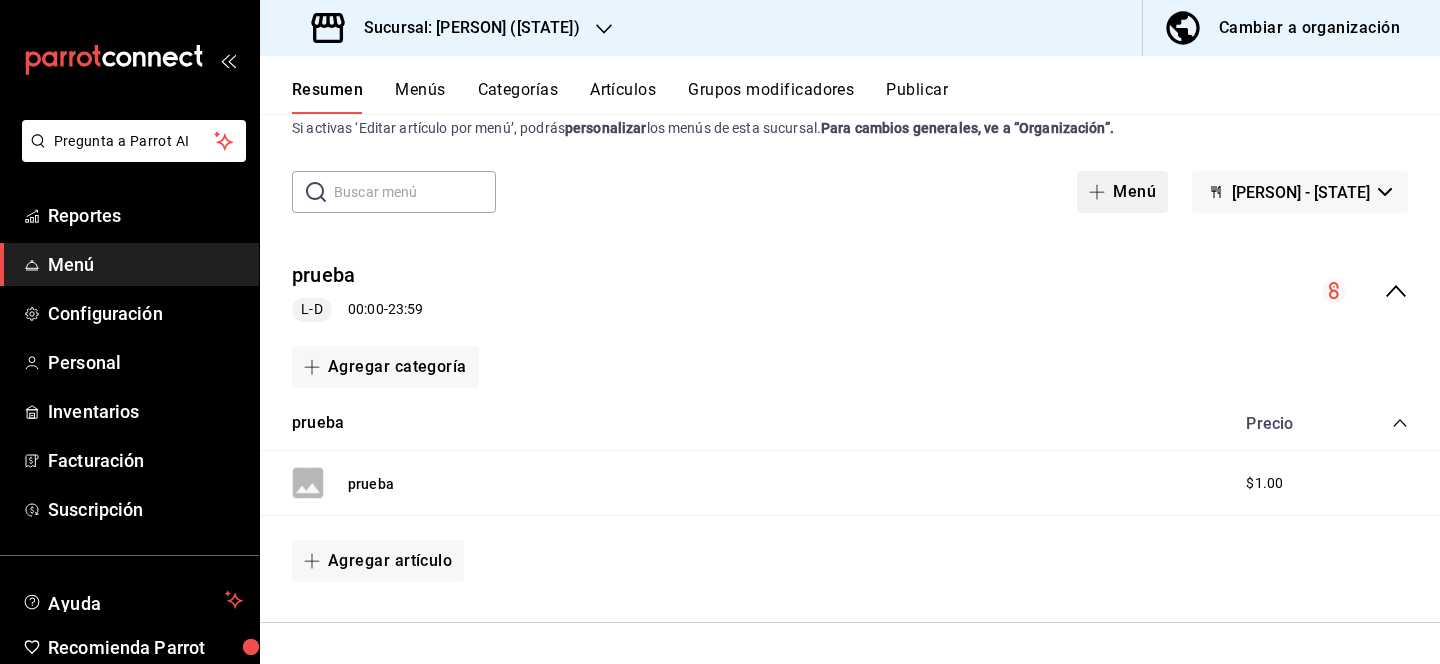 click on "Menú" at bounding box center [1122, 192] 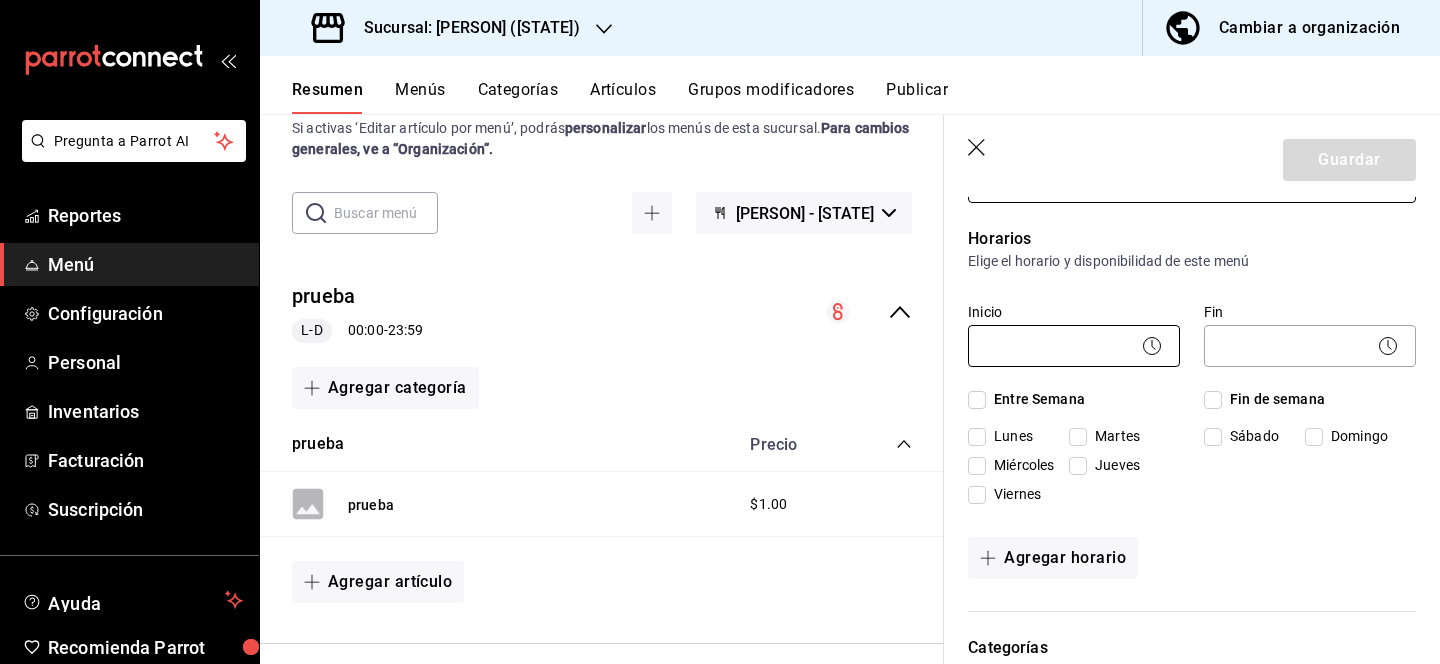 scroll, scrollTop: 129, scrollLeft: 0, axis: vertical 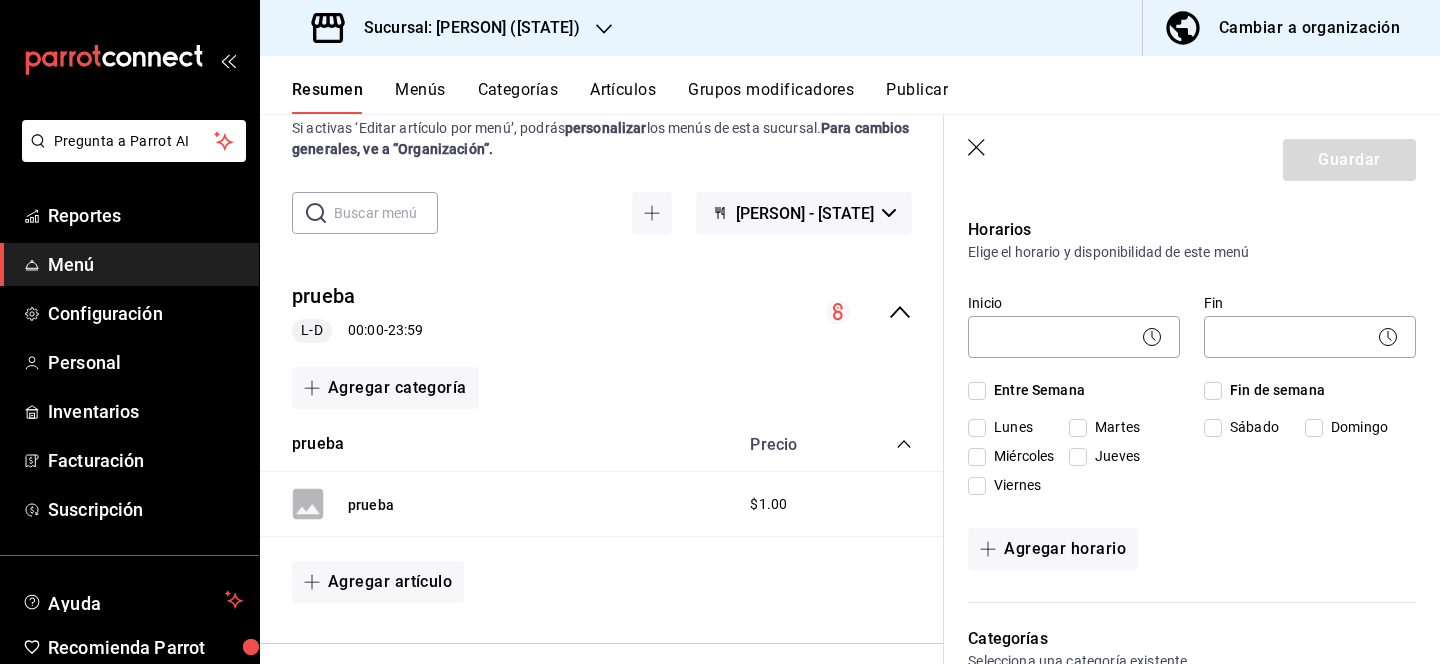 type on "Menú Sucursal [CITY]oso" 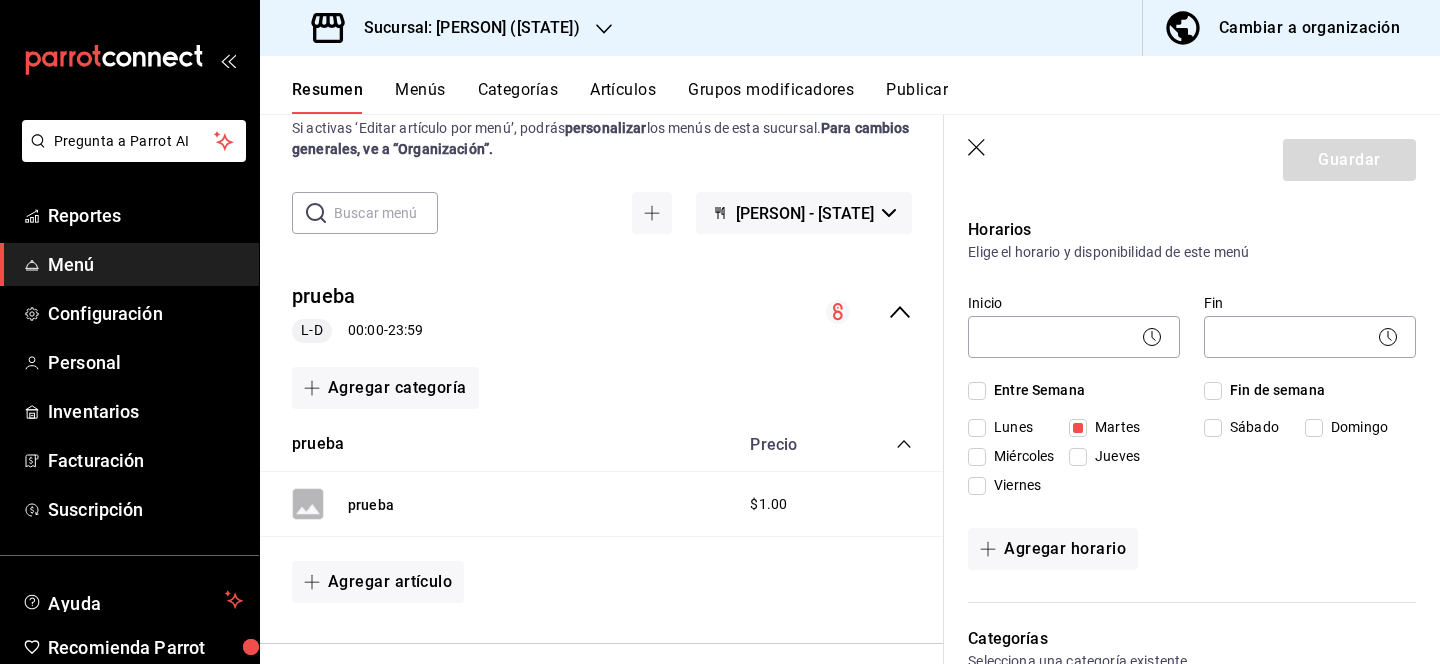 click on "Miércoles" at bounding box center [977, 457] 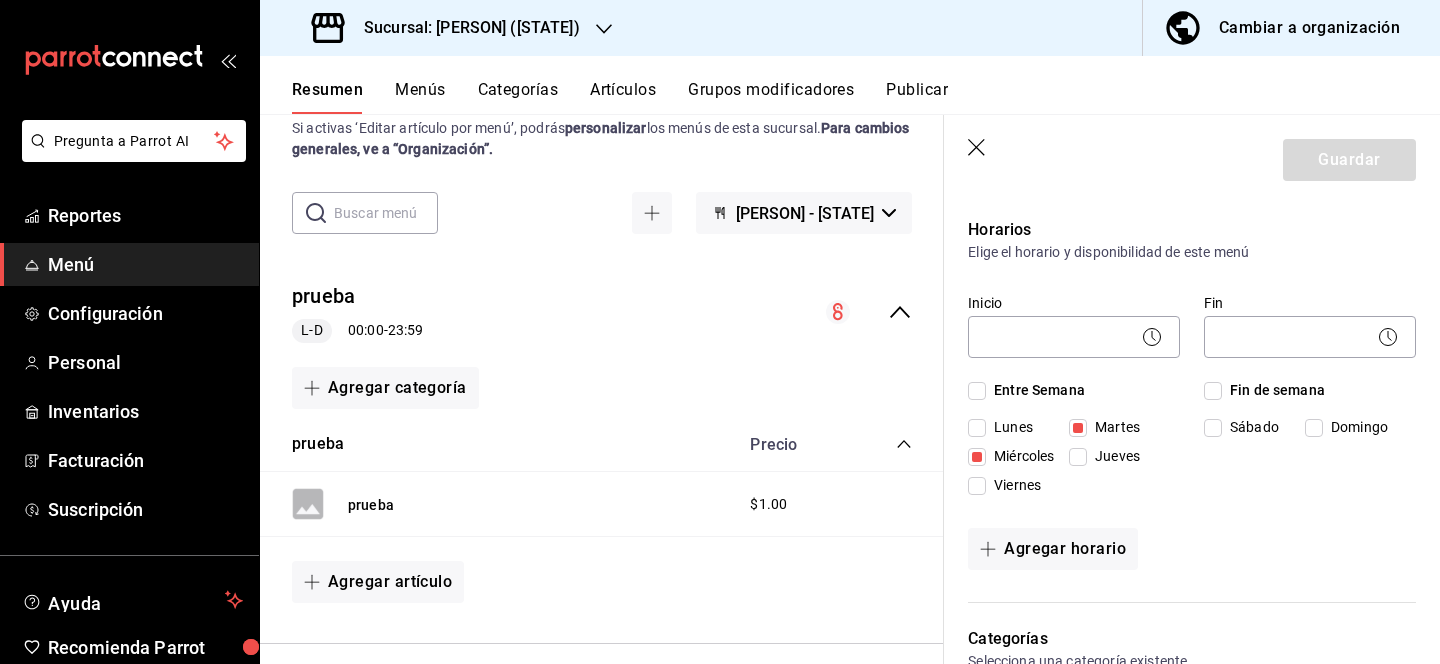 click on "Jueves" at bounding box center (1113, 456) 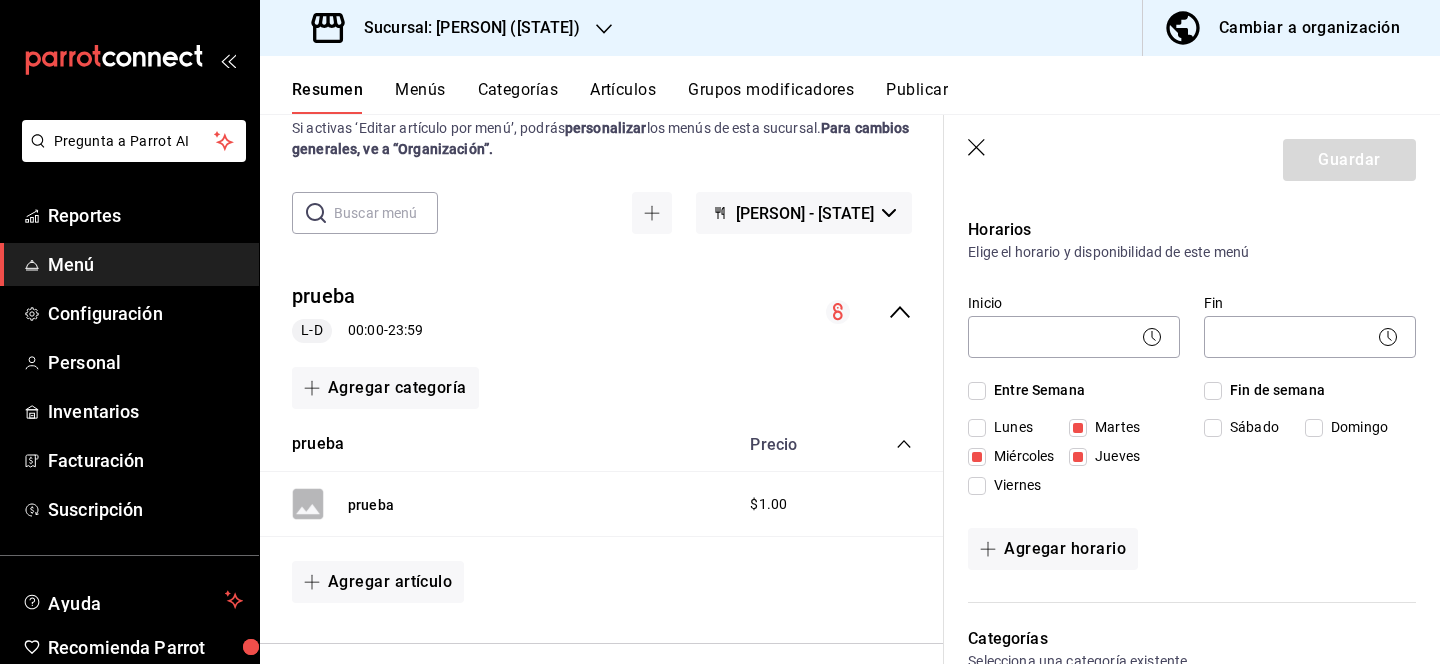 click on "Viernes" at bounding box center (1013, 485) 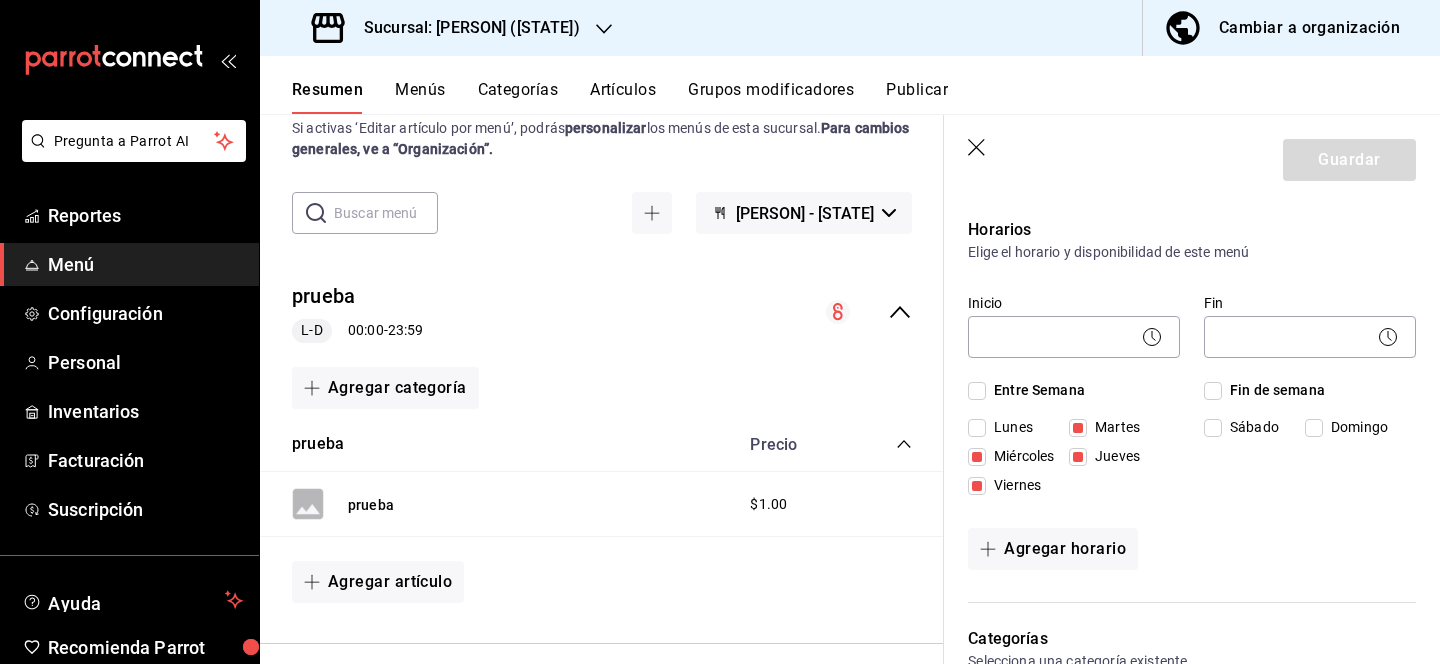 click on "Sábado" at bounding box center [1213, 428] 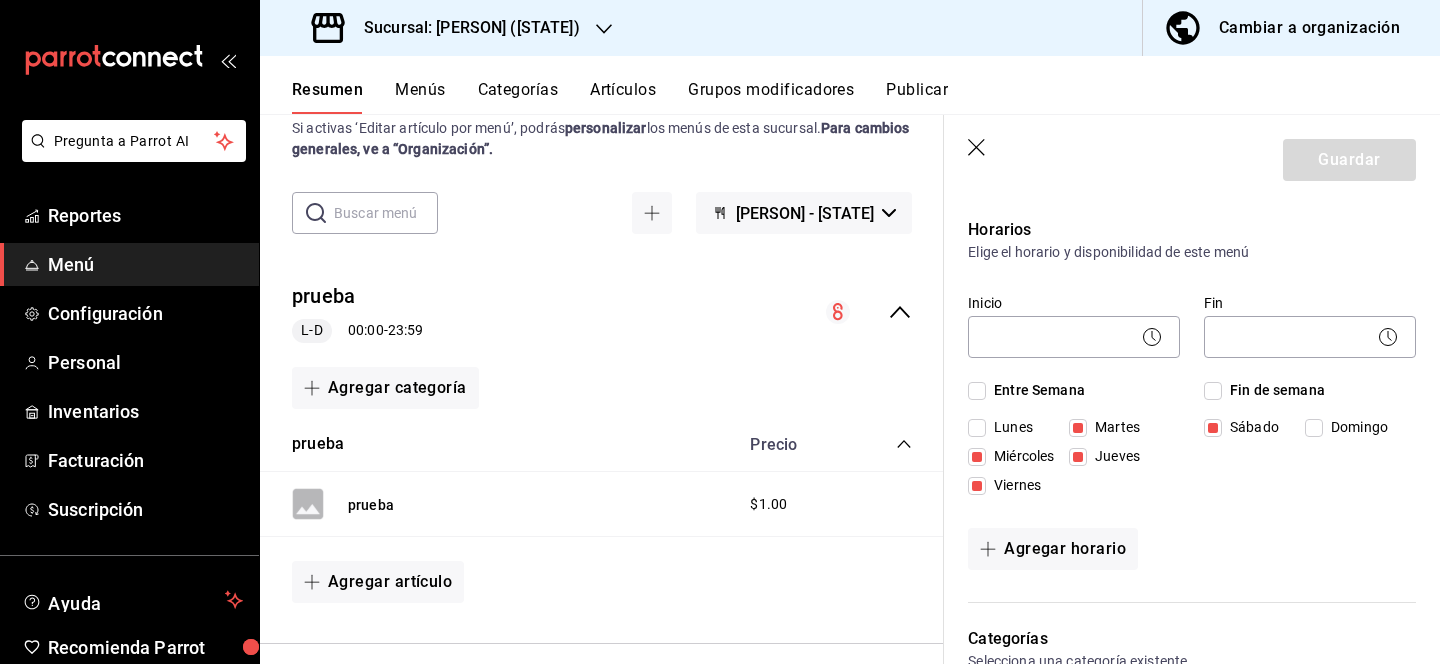 click on "Domingo" at bounding box center [1314, 428] 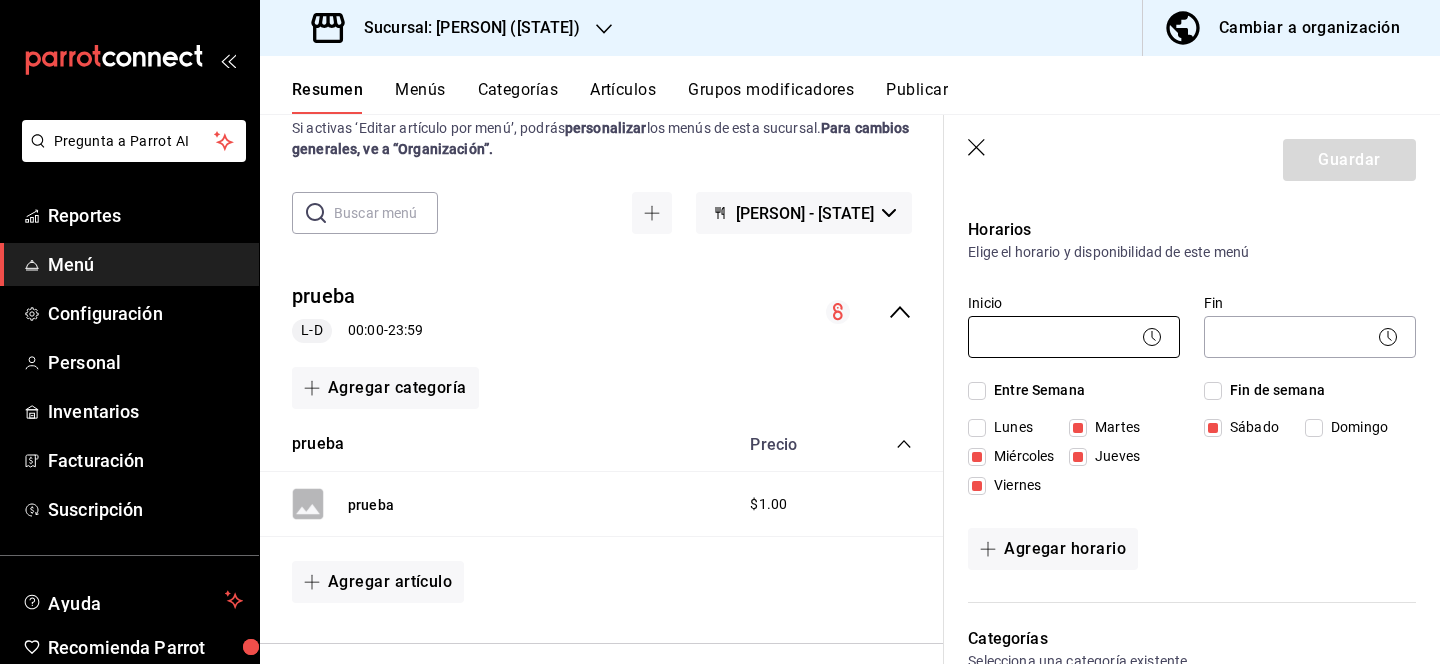 checkbox on "true" 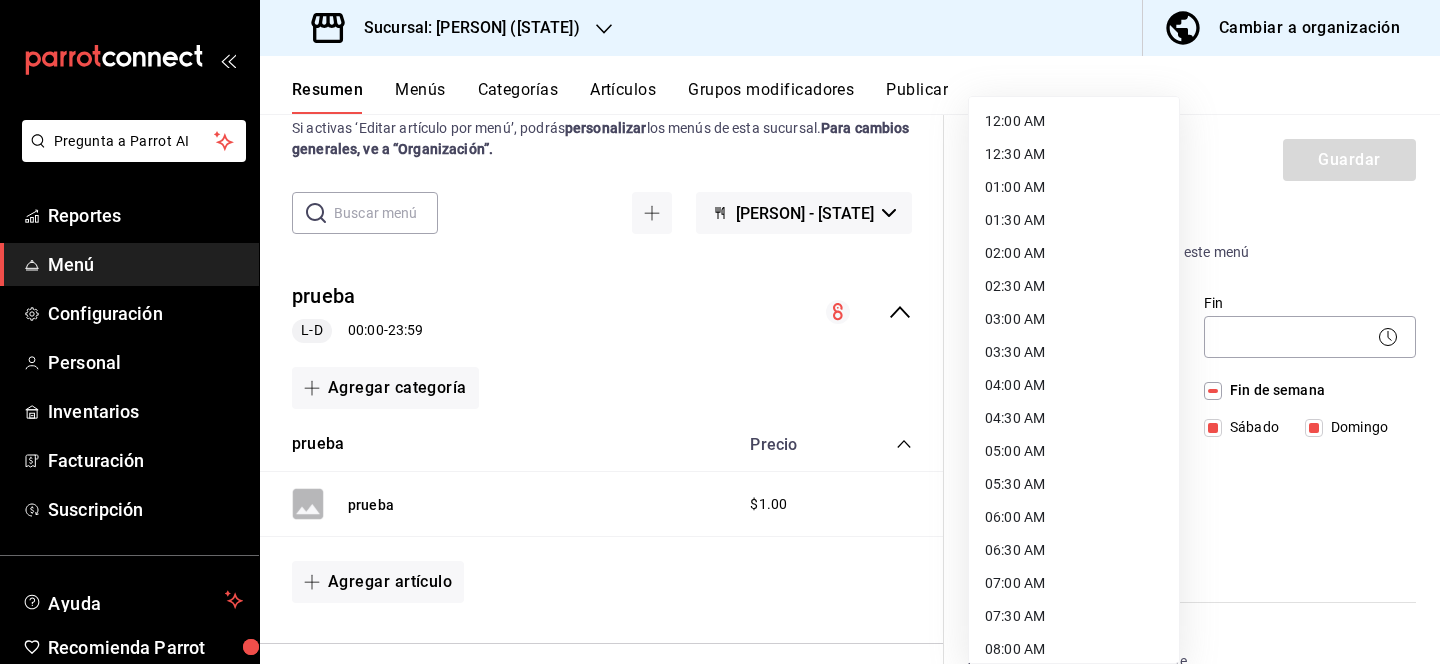 click on "Pregunta a Parrot AI Reportes   Menú   Configuración   Personal   Inventarios   Facturación   Suscripción   Ayuda Recomienda Parrot   [FIRST] [LAST]   Sugerir nueva función   Sucursal: [PERSON] ([STATE]) Cambiar a organización Resumen Menús Categorías Artículos Grupos modificadores Publicar Resumen sucursal Si activas ‘Editar artículo por menú’, podrás  personalizar  los menús de esta sucursal.  Para cambios generales, ve a “Organización”. ​ ​ [PERSON] - [STATE] prueba L-D 00:00  -  23:59 Agregar categoría prueba Precio prueba $1.00 Agregar artículo Guardar Nuevo menú ¿Cómo se va a llamar? Menú Sucursal [PERSON] 22 /30 ¿Cómo se va a llamar? Horarios Elige el horario y disponibilidad de este menú Inicio ​ Fin ​ Entre Semana Lunes Martes Miércoles Jueves Viernes Fin de semana Sábado Domingo Agregar horario Categorías Selecciona una categoría existente ¿Dónde se va a mostrar tu menú? Selecciona los canales de venta disponibles Punto de venta Uber Eats DiDi Food Rappi Clave" at bounding box center (720, 332) 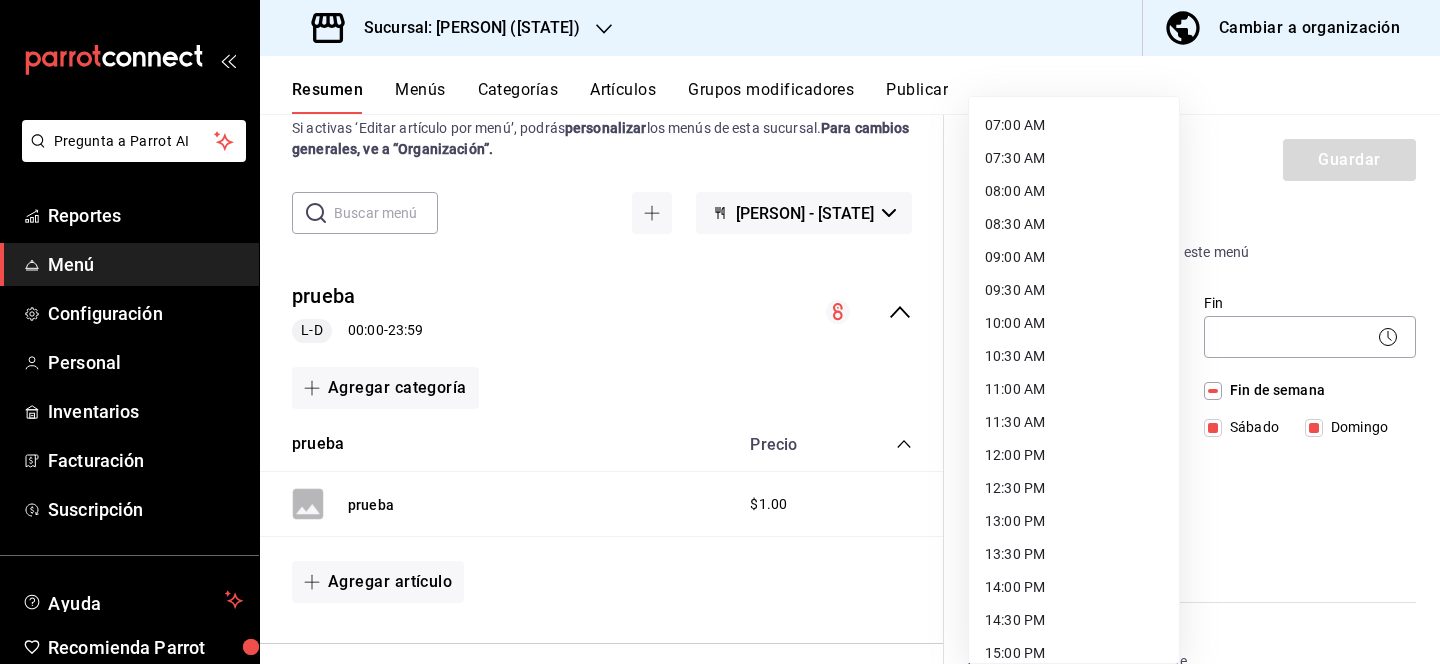 scroll, scrollTop: 466, scrollLeft: 0, axis: vertical 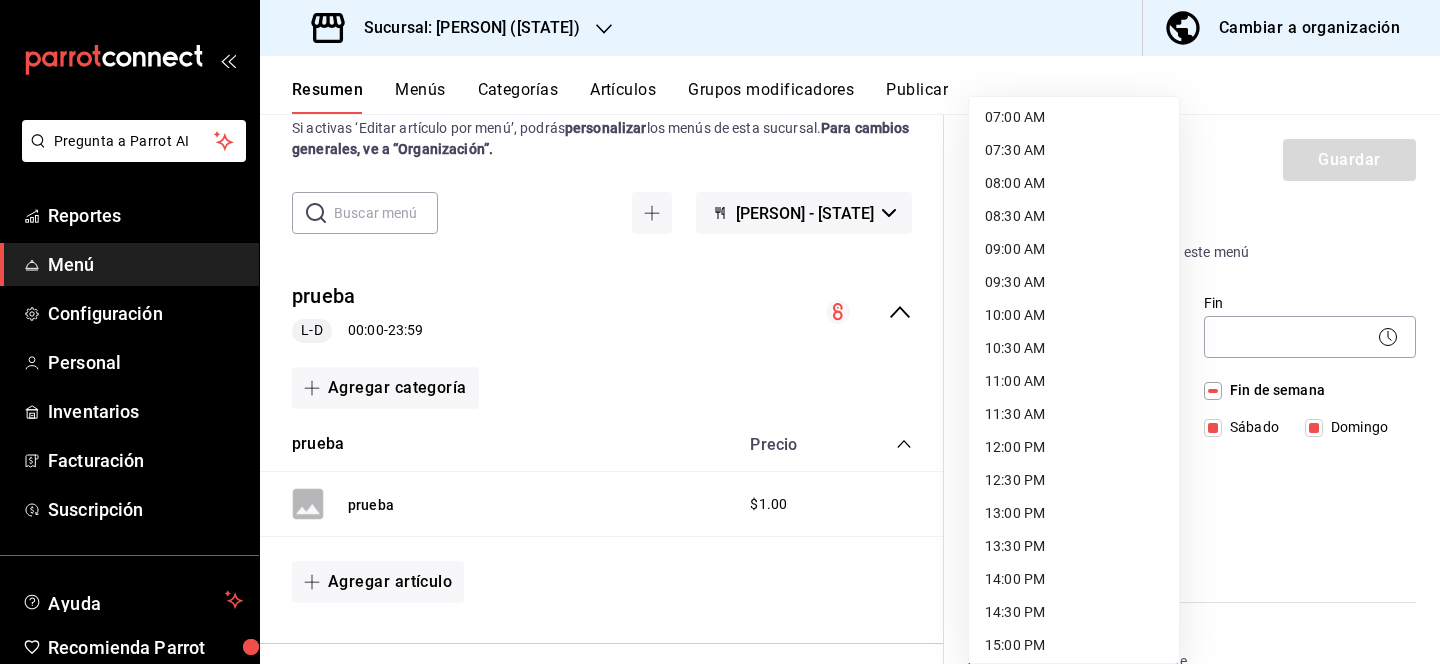click on "12:00 PM" at bounding box center [1074, 447] 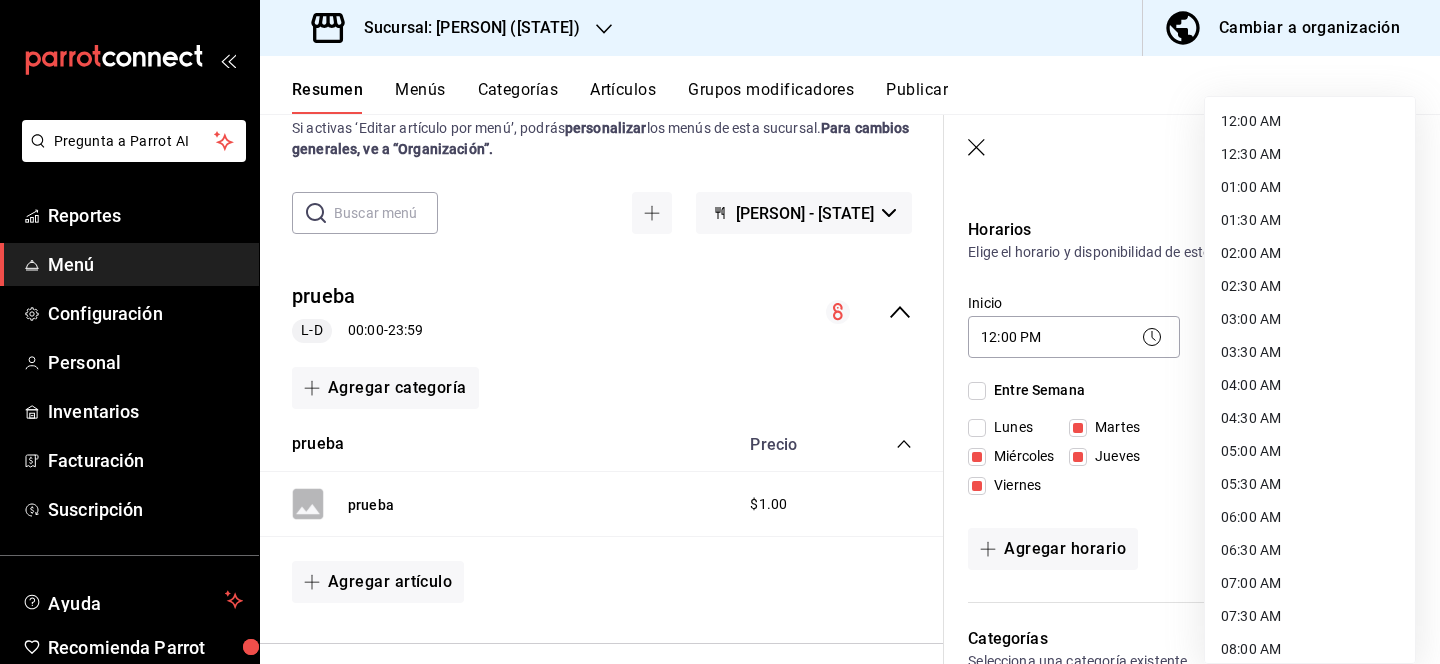 click on "Pregunta a Parrot AI Reportes   Menú   Configuración   Personal   Inventarios   Facturación   Suscripción   Ayuda Recomienda Parrot   [FIRST] [LAST]   Sugerir nueva función   Sucursal: [PERSON] ([STATE]) Cambiar a organización Resumen Menús Categorías Artículos Grupos modificadores Publicar Resumen sucursal Si activas ‘Editar artículo por menú’, podrás  personalizar  los menús de esta sucursal.  Para cambios generales, ve a “Organización”. ​ ​ [PERSON] - [STATE] prueba L-D 00:00  -  23:59 Agregar categoría prueba Precio prueba $1.00 Agregar artículo Guardar Nuevo menú ¿Cómo se va a llamar? Menú Sucursal [PERSON] 22 /30 ¿Cómo se va a llamar? Horarios Elige el horario y disponibilidad de este menú Inicio 12:00 PM 12:00 Fin ​ Entre Semana Lunes Martes Miércoles Jueves Viernes Fin de semana Sábado Domingo Agregar horario Categorías Selecciona una categoría existente ¿Dónde se va a mostrar tu menú? Selecciona los canales de venta disponibles Punto de venta Uber Eats DiDi Food /" at bounding box center [720, 332] 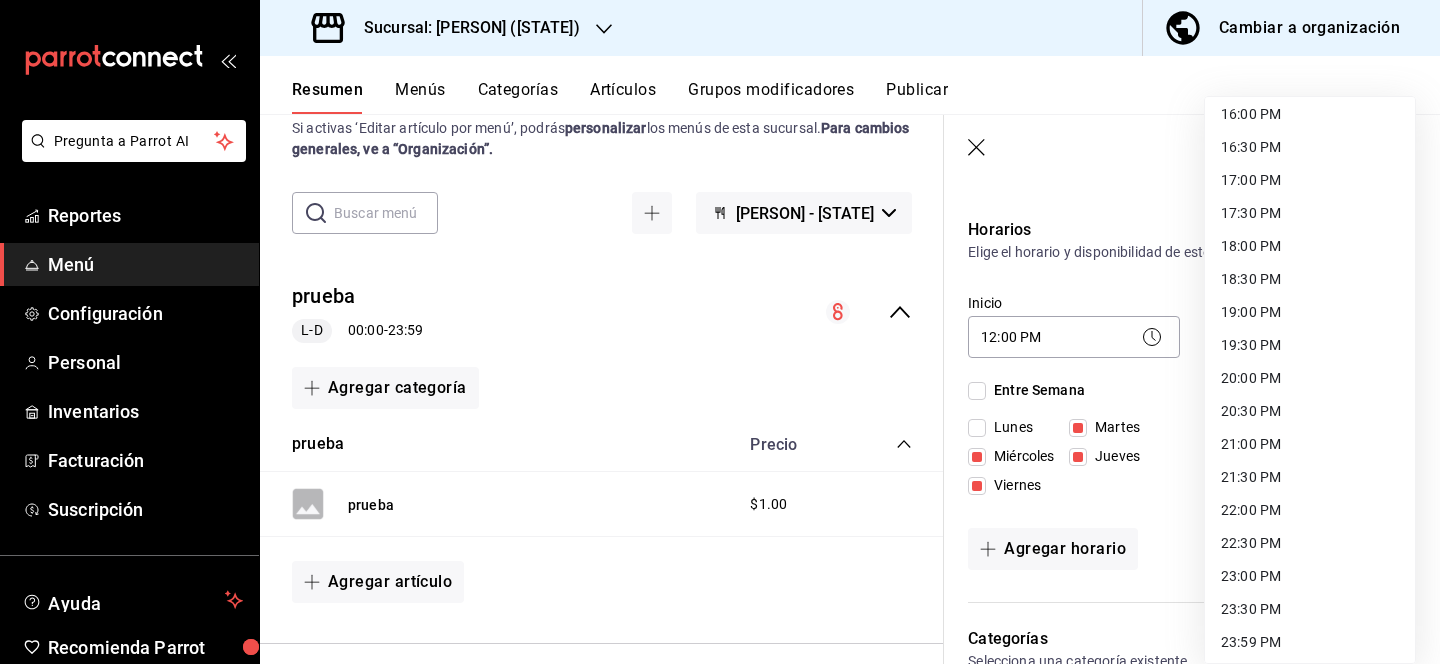 scroll, scrollTop: 1067, scrollLeft: 0, axis: vertical 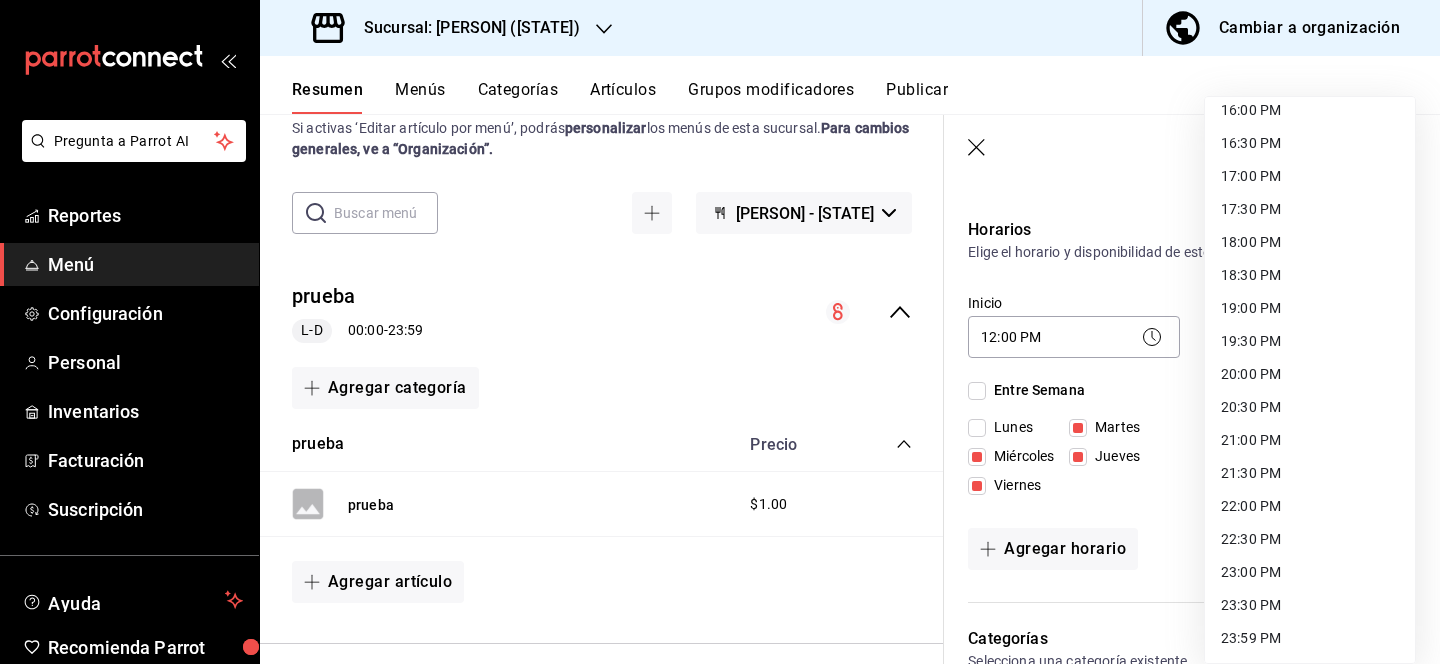 click on "21:00 PM" at bounding box center (1310, 440) 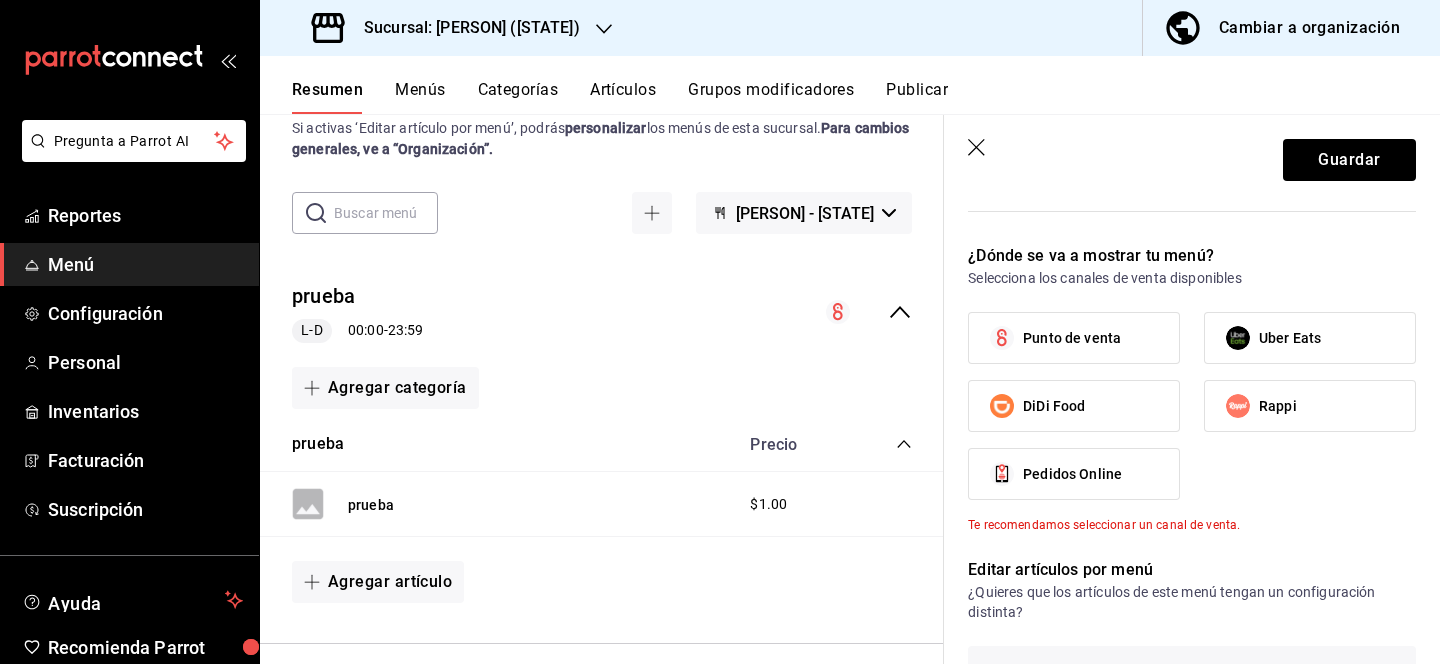 scroll, scrollTop: 686, scrollLeft: 0, axis: vertical 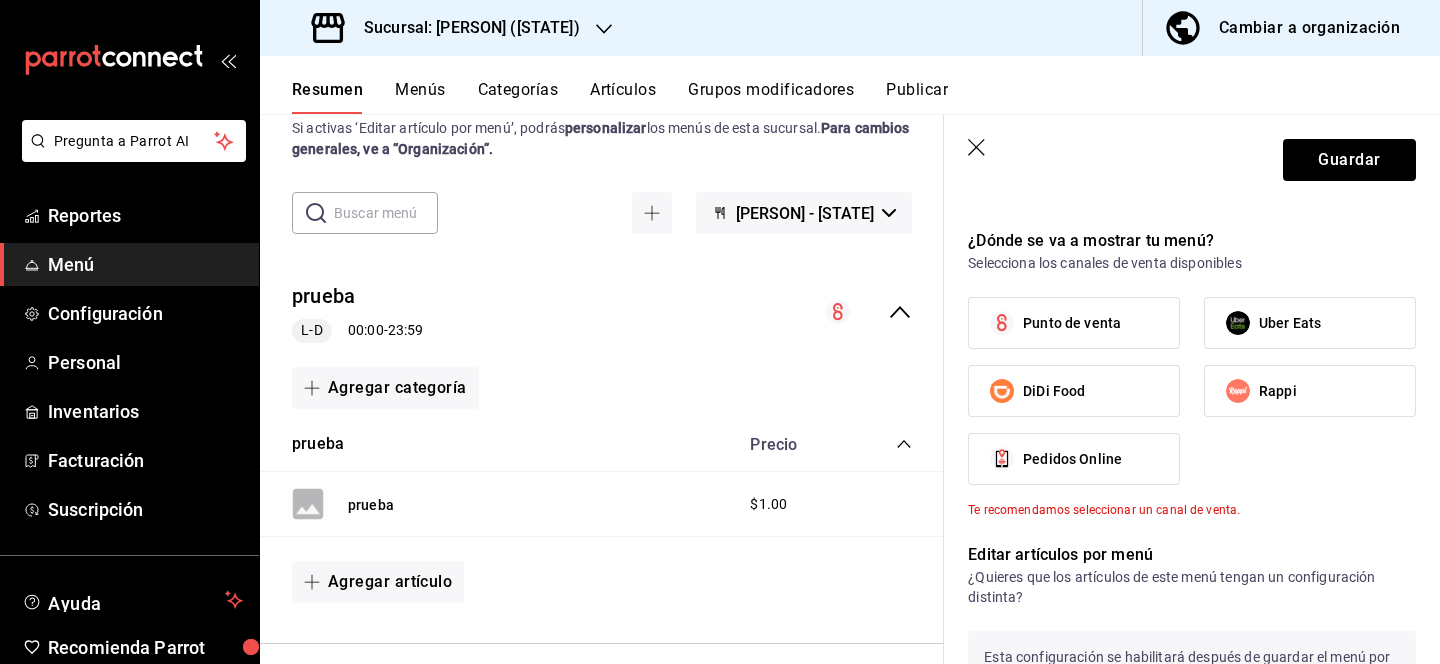 click on "Punto de venta" at bounding box center (1074, 323) 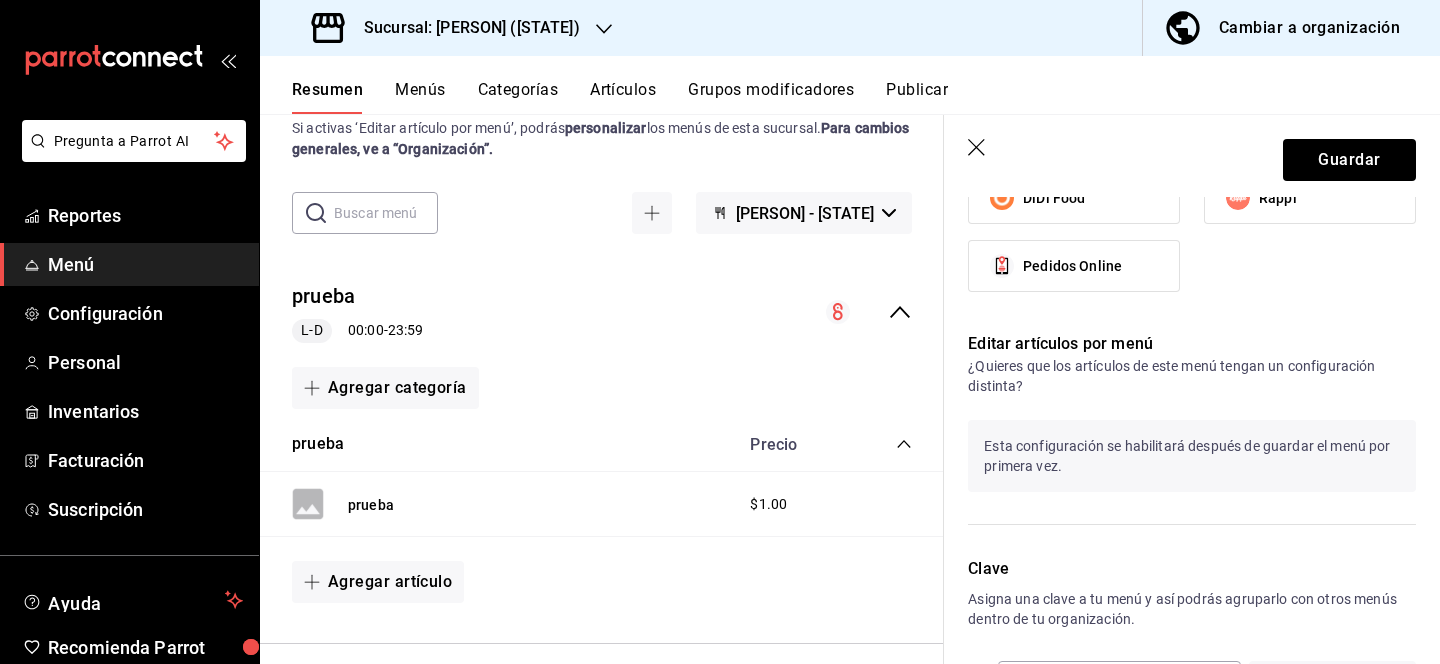 scroll, scrollTop: 960, scrollLeft: 0, axis: vertical 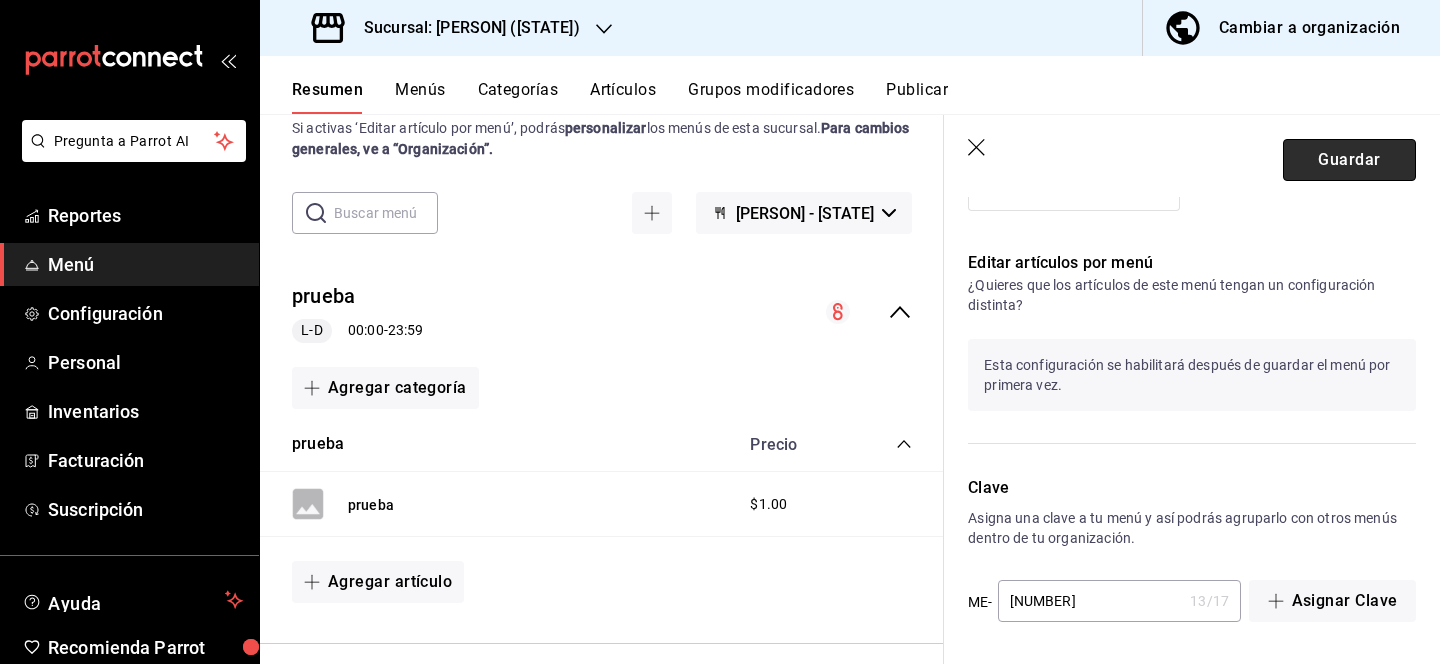 click on "Guardar" at bounding box center [1349, 160] 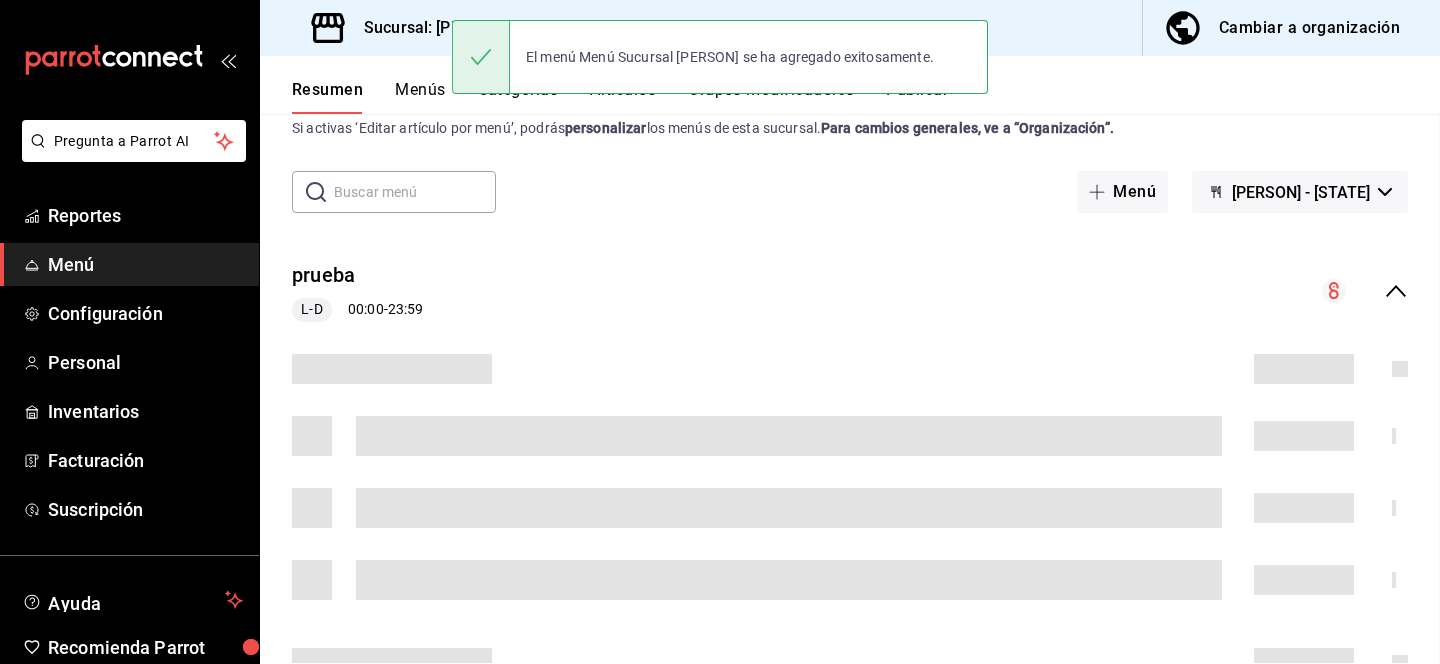 scroll, scrollTop: 0, scrollLeft: 0, axis: both 